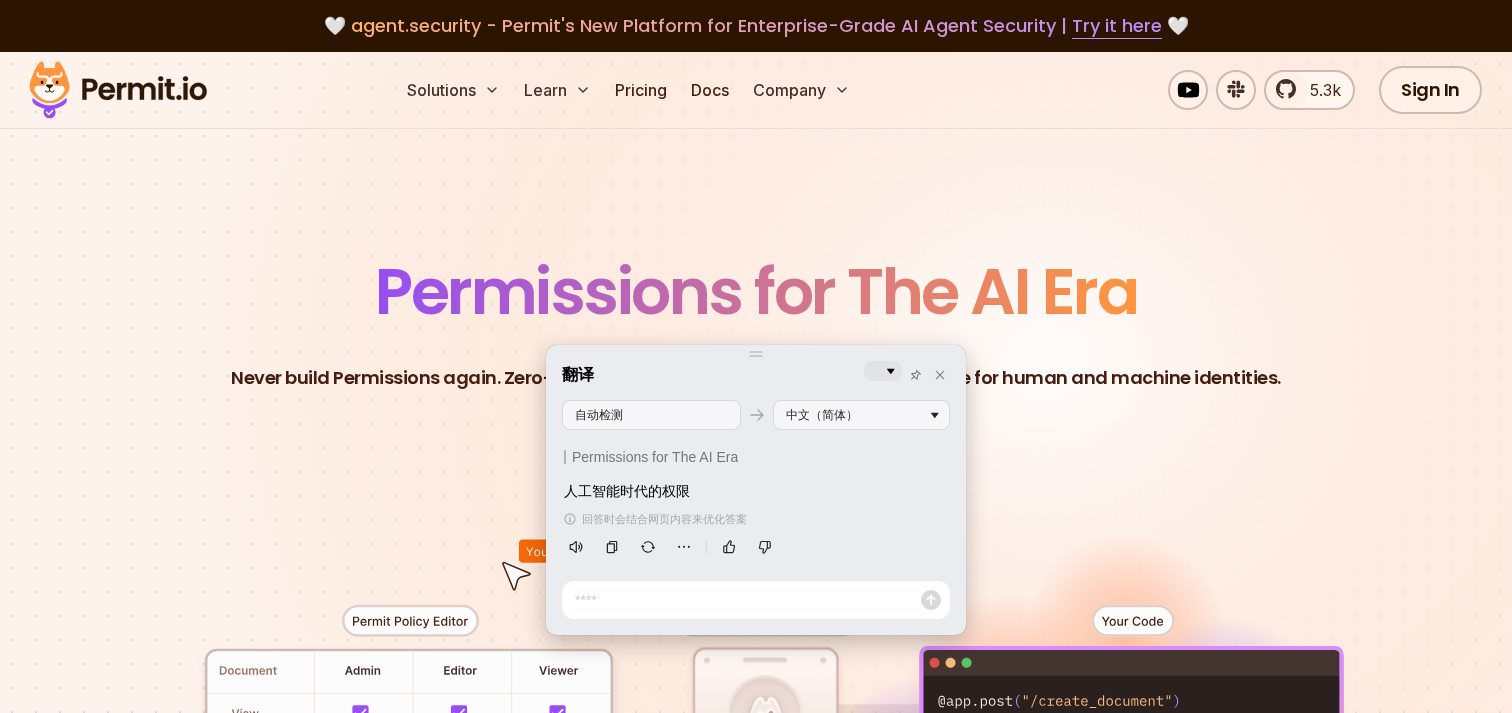 scroll, scrollTop: 0, scrollLeft: 0, axis: both 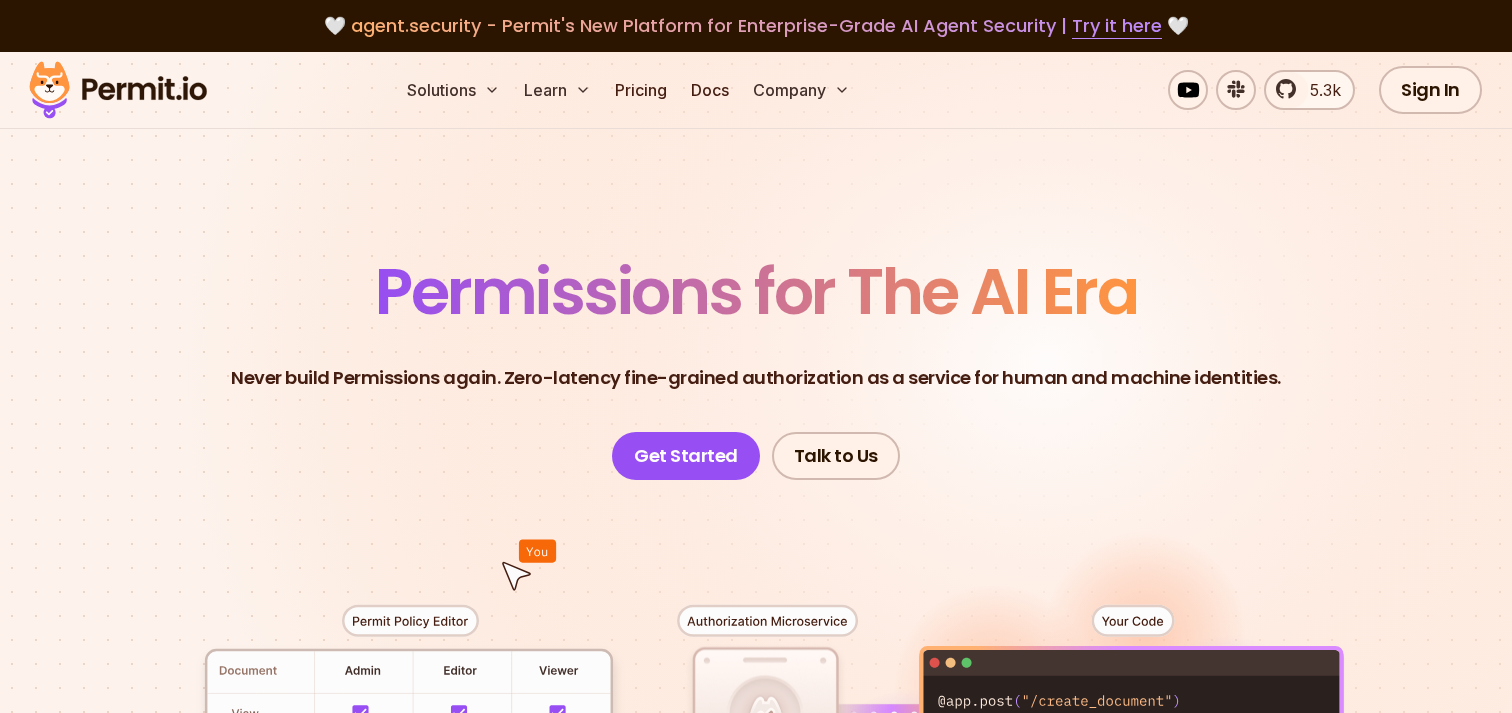 click on "Permissions for The AI Era" at bounding box center (756, 291) 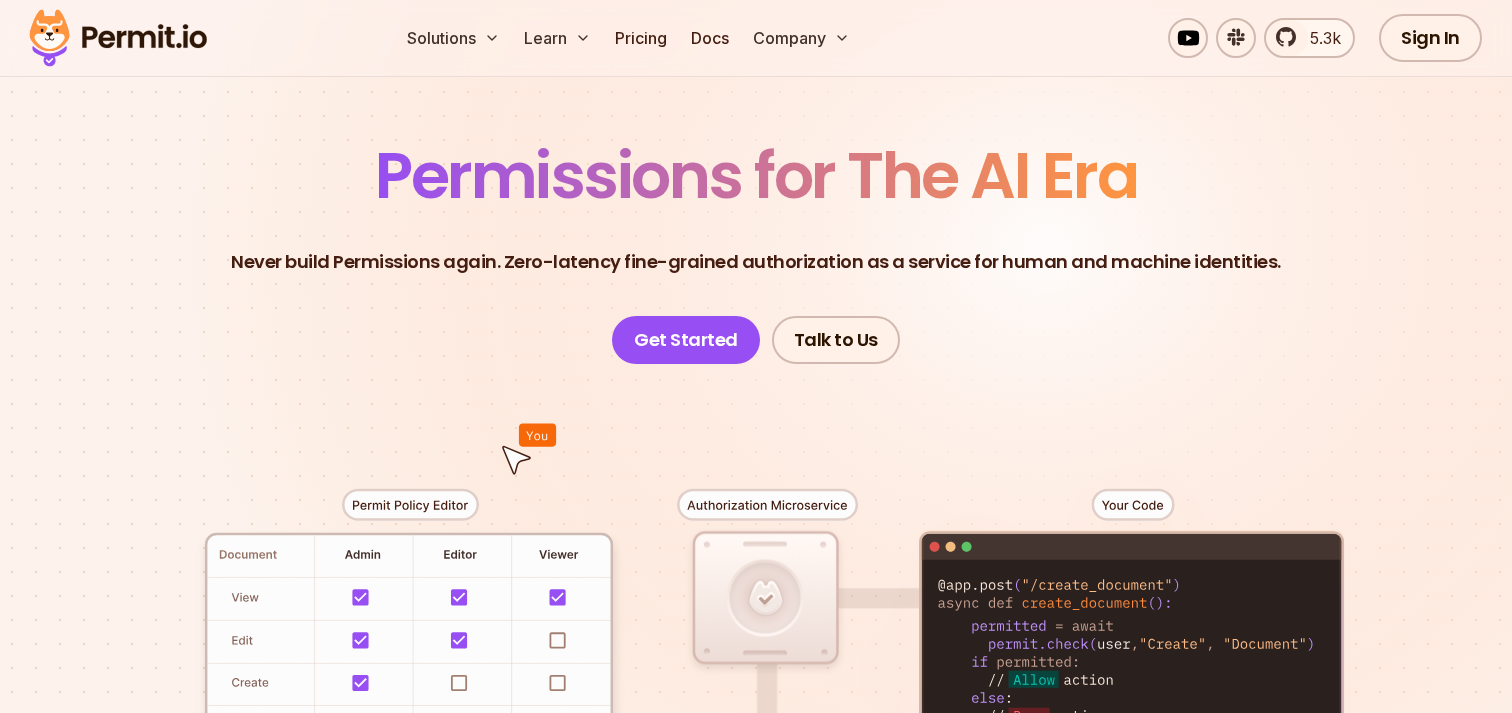scroll, scrollTop: 112, scrollLeft: 0, axis: vertical 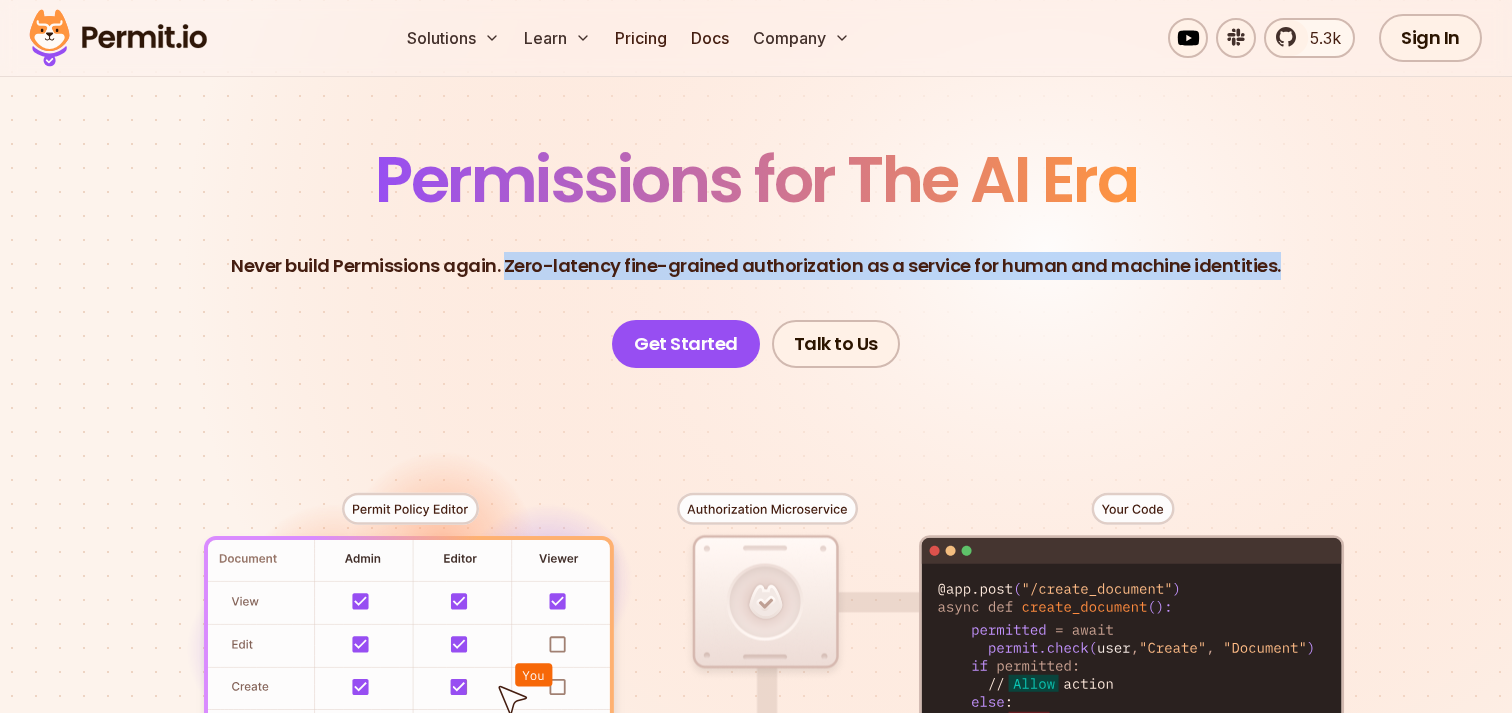 drag, startPoint x: 514, startPoint y: 267, endPoint x: 1272, endPoint y: 278, distance: 758.07983 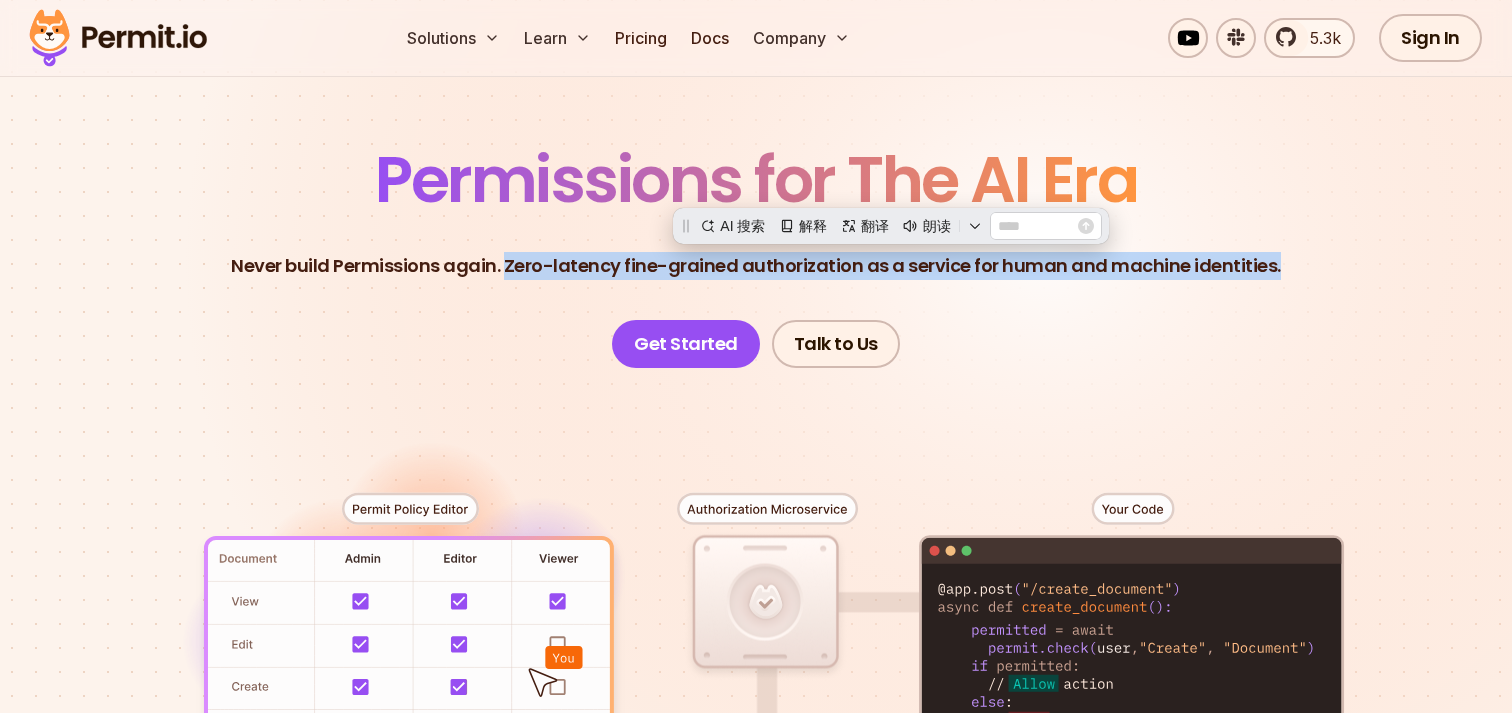 scroll, scrollTop: 0, scrollLeft: 0, axis: both 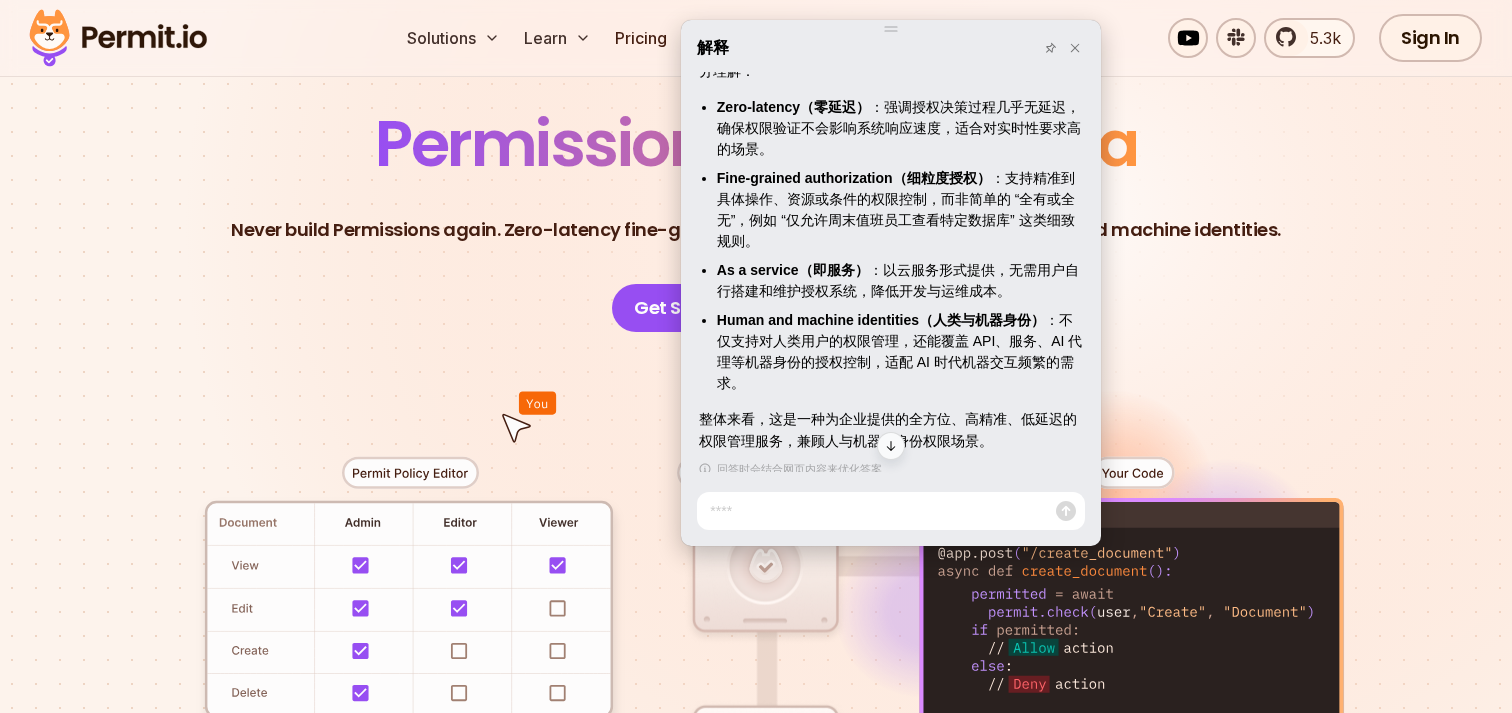 click at bounding box center (756, 700) 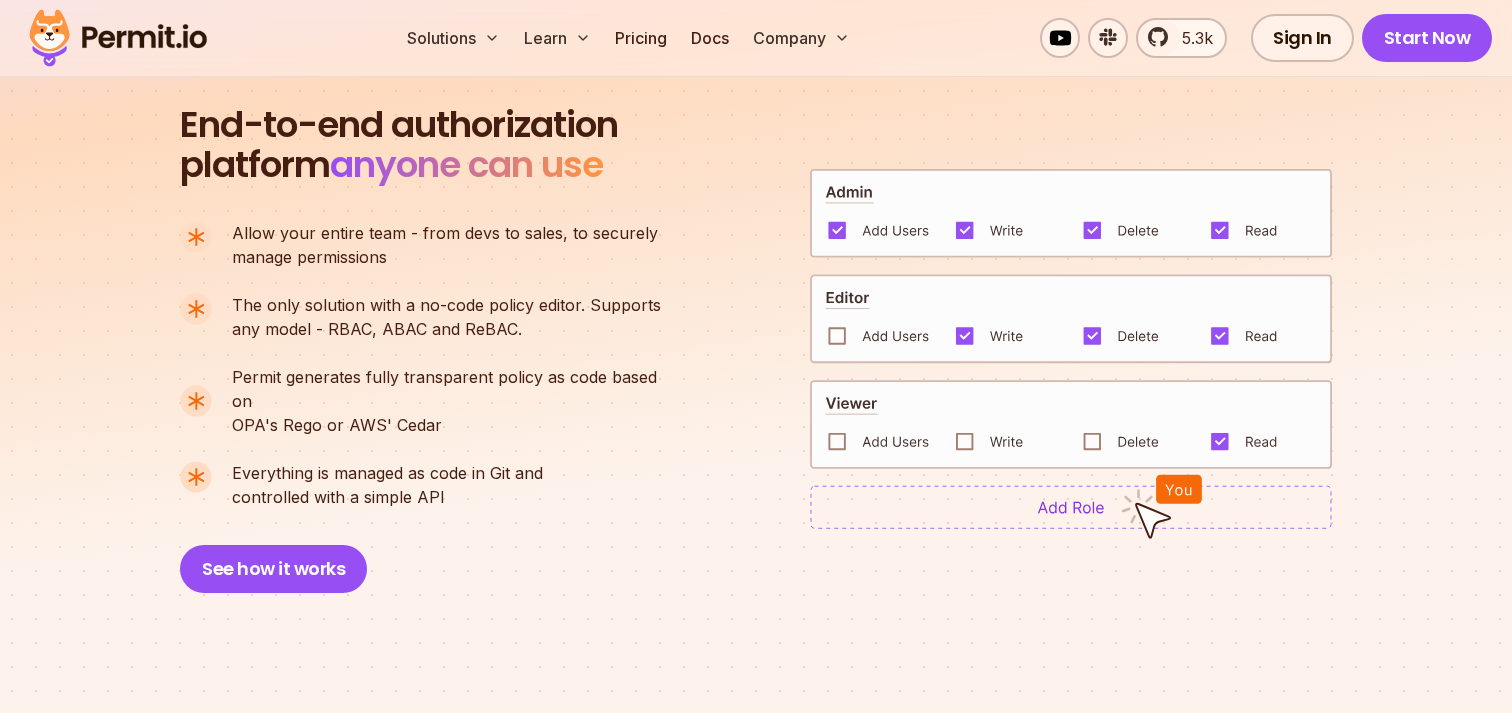 scroll, scrollTop: 1761, scrollLeft: 0, axis: vertical 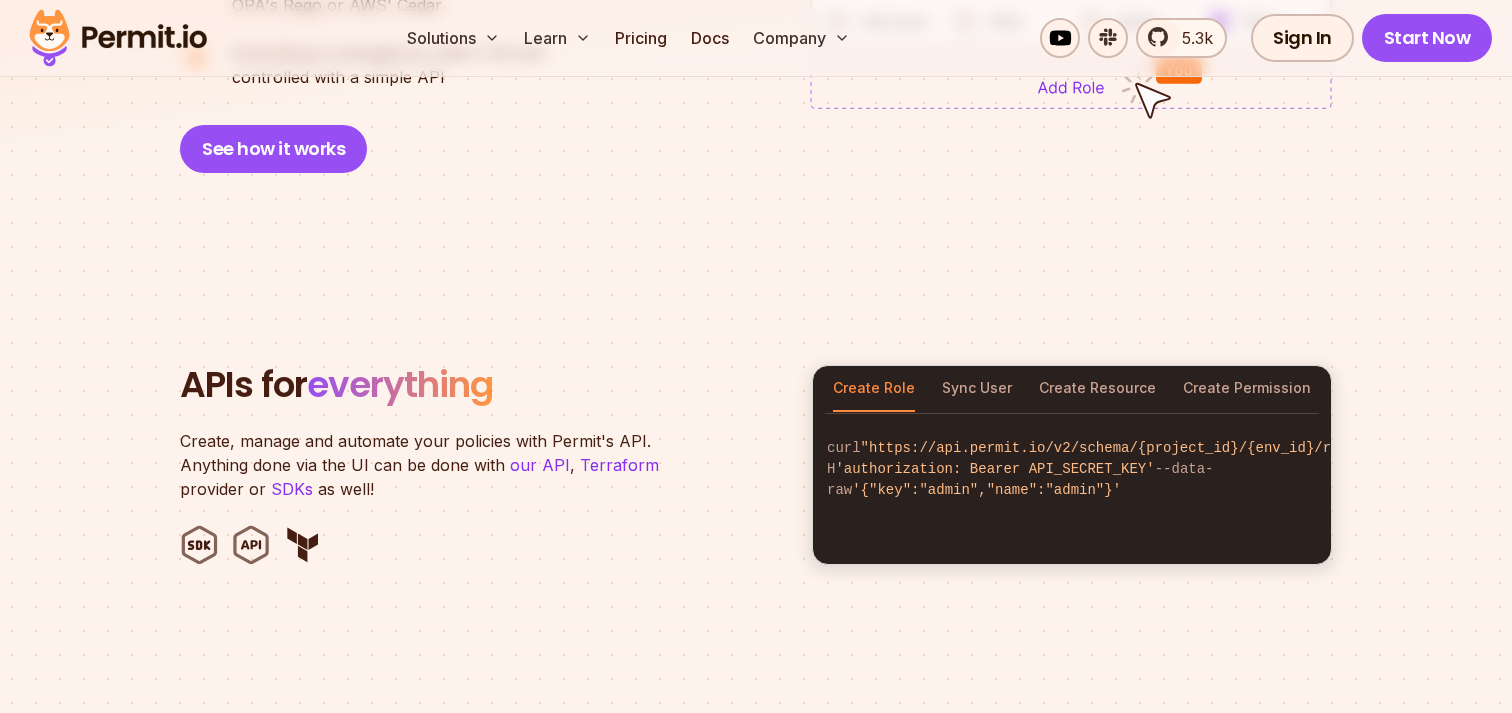 click on "Create, manage and automate your policies with Permit's API. Anything done via the UI can be done with   our API ,   Terraform   provider or   SDKs   as well!" at bounding box center (430, 465) 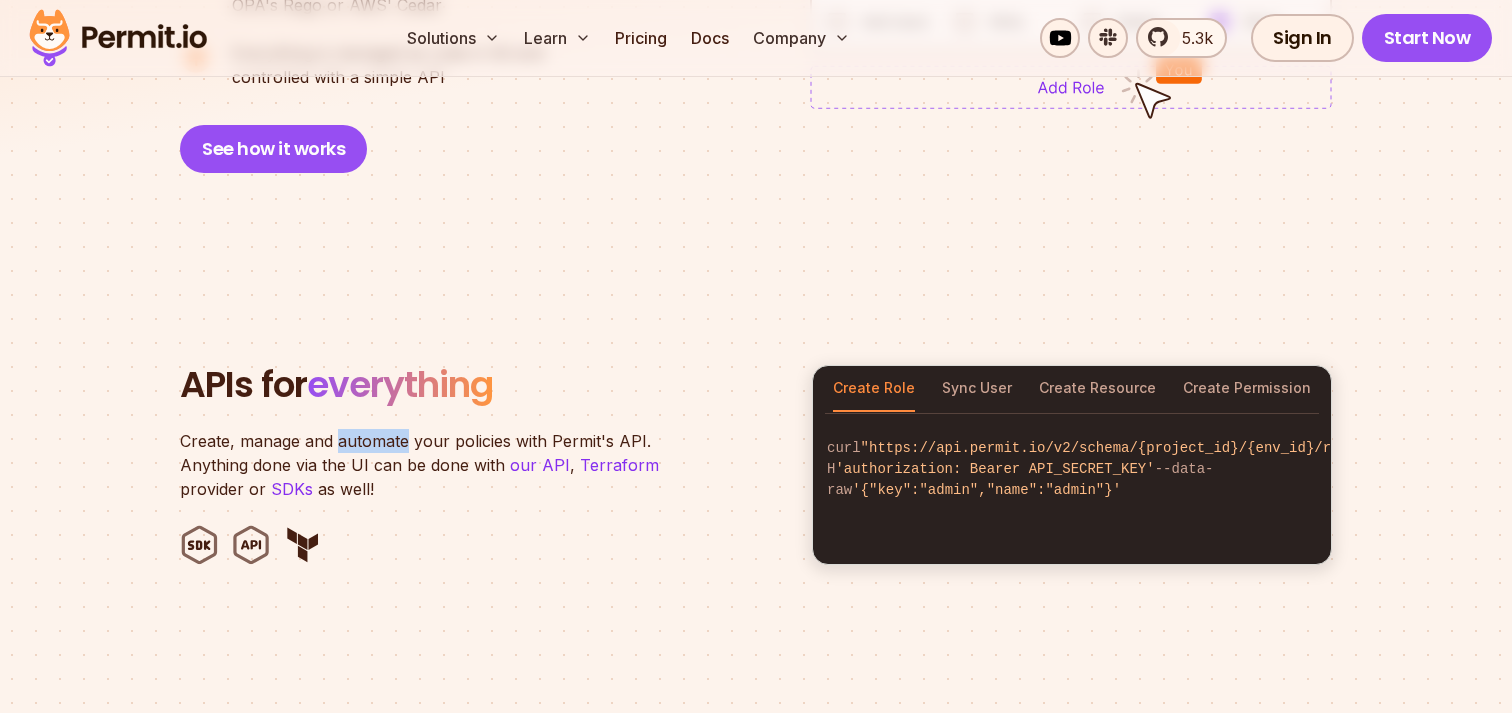 click on "Create, manage and automate your policies with Permit's API. Anything done via the UI can be done with   our API ,   Terraform   provider or   SDKs   as well!" at bounding box center (430, 465) 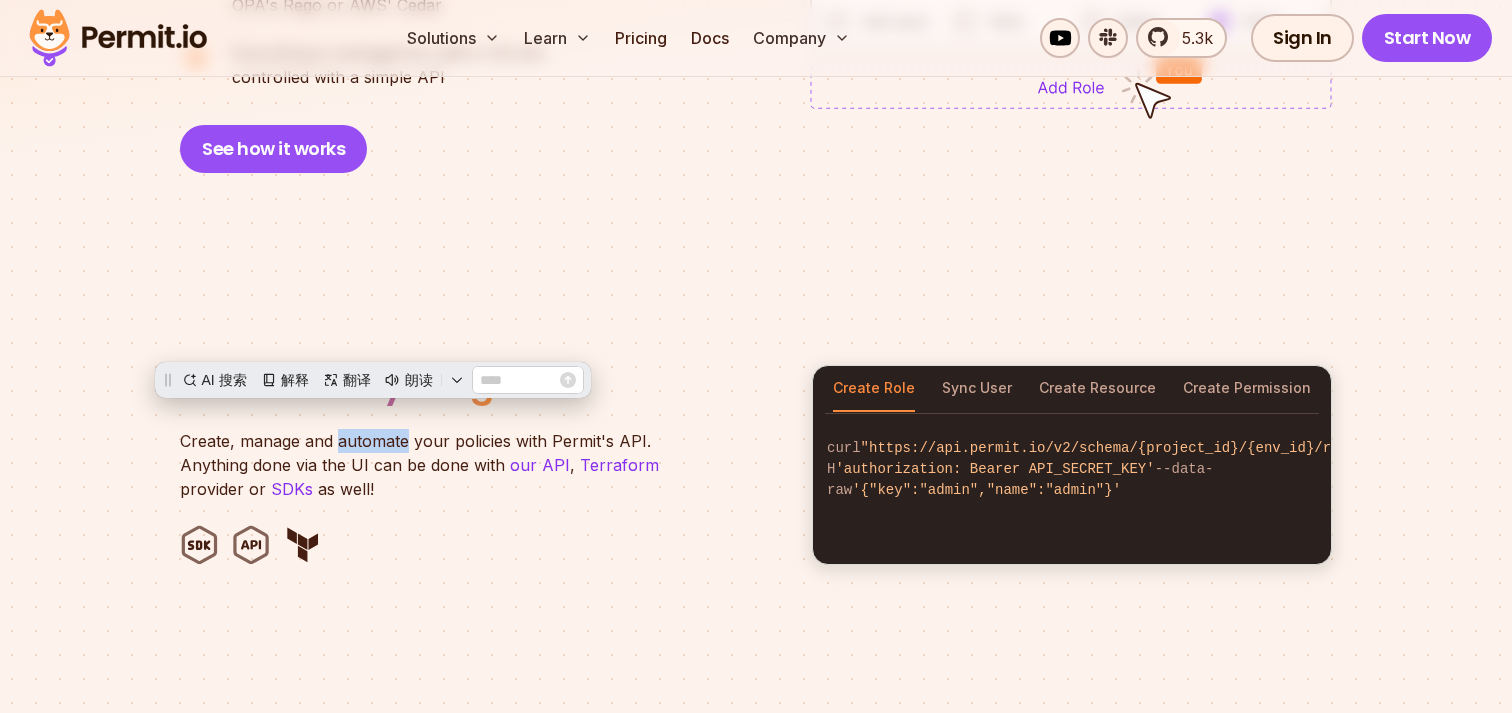 scroll, scrollTop: 0, scrollLeft: 0, axis: both 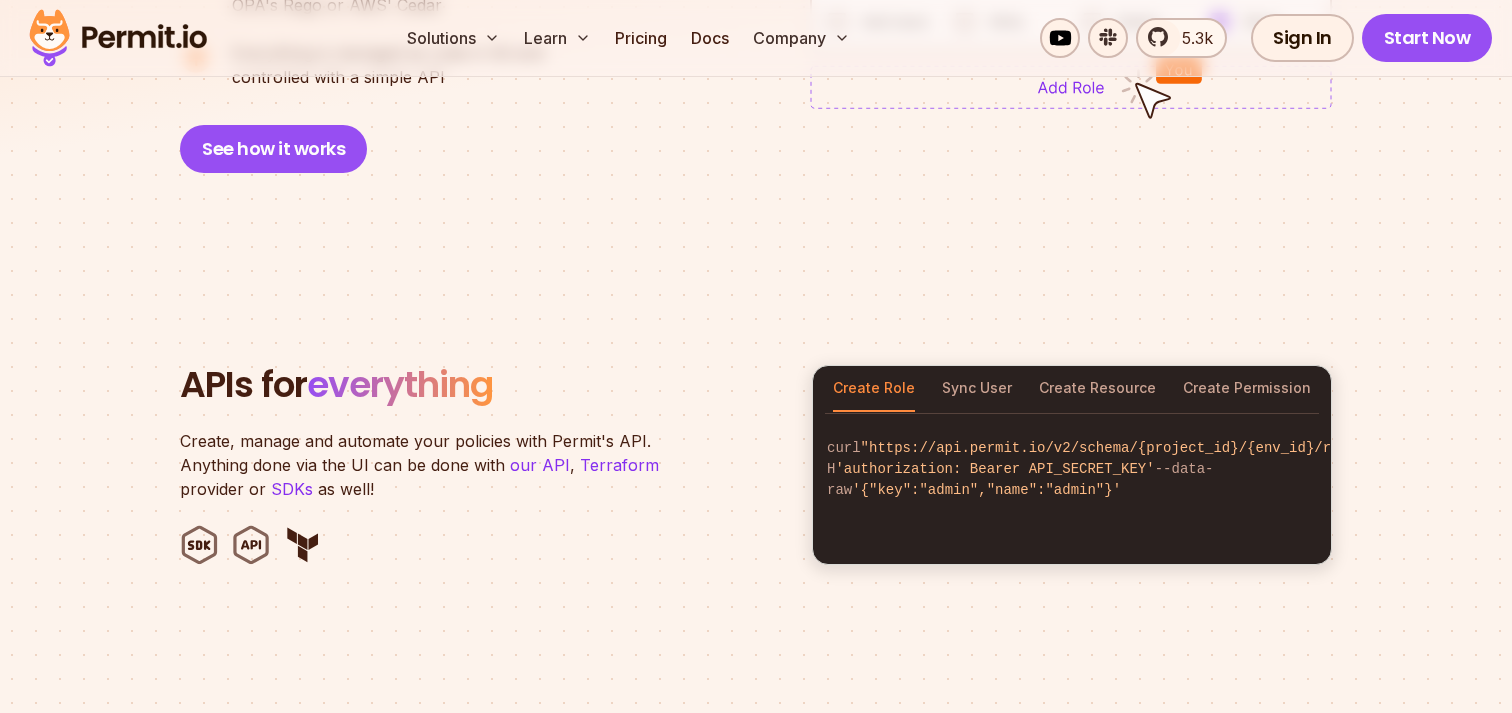click on "APIs for  everything Create, manage and automate your policies with Permit's API. Anything done via the UI can be done with   our API ,   Terraform   provider or   SDKs   as well!" at bounding box center (484, 465) 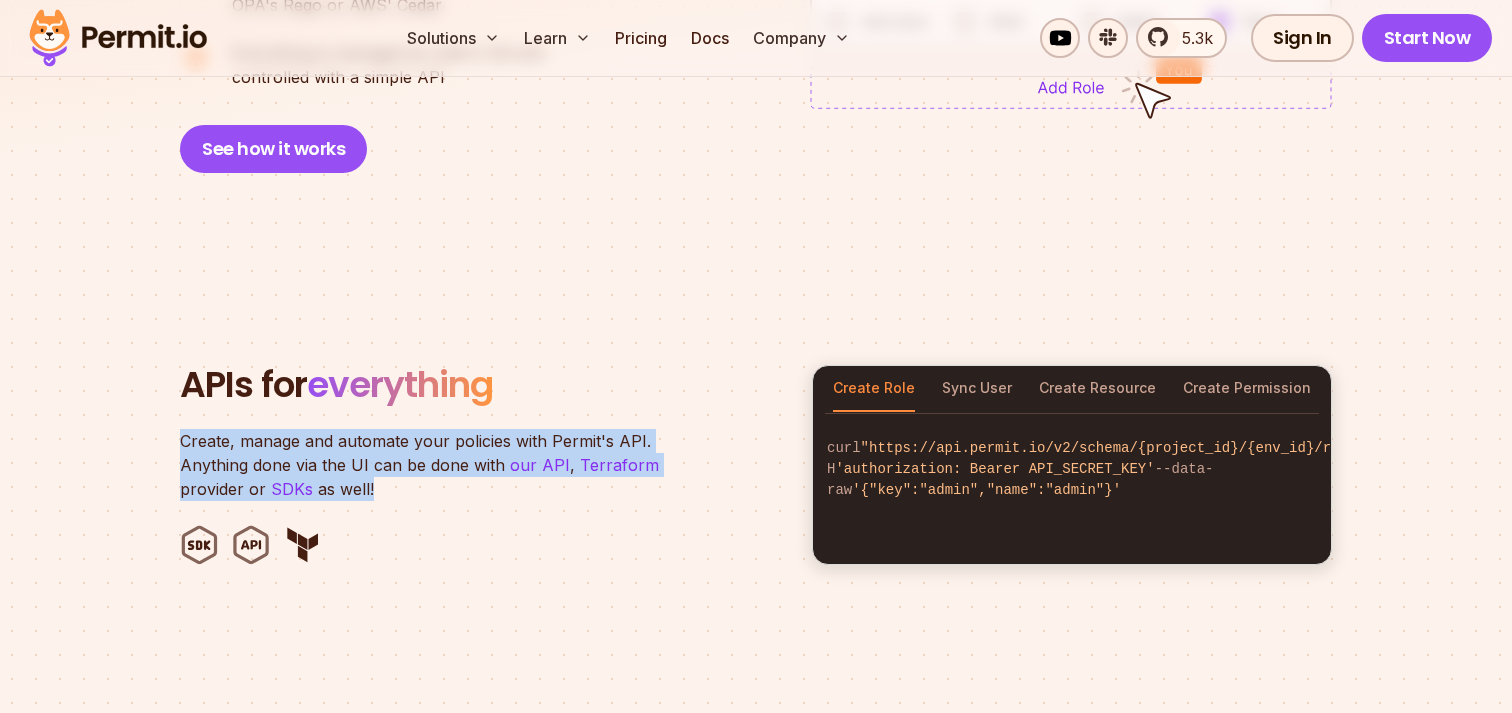 drag, startPoint x: 396, startPoint y: 458, endPoint x: 176, endPoint y: 420, distance: 223.2577 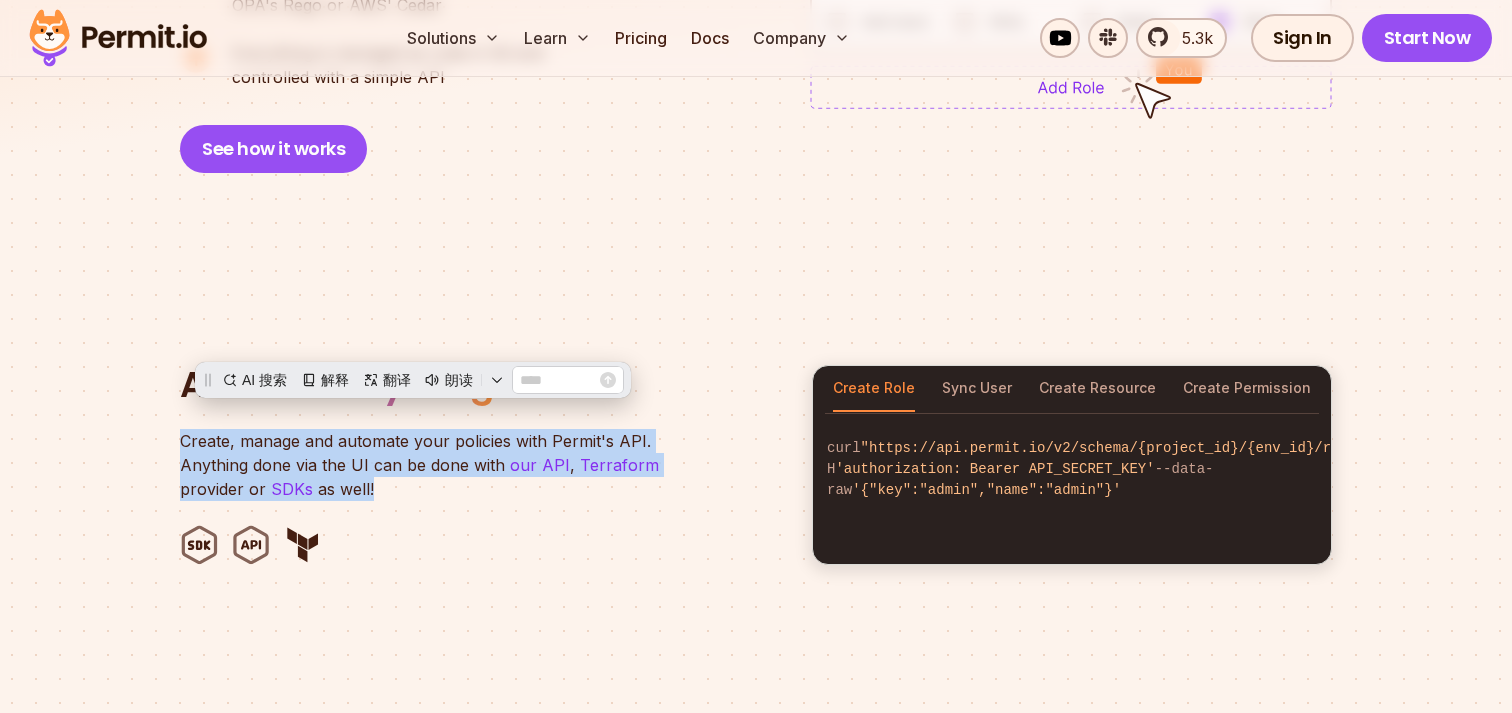 scroll, scrollTop: 0, scrollLeft: 0, axis: both 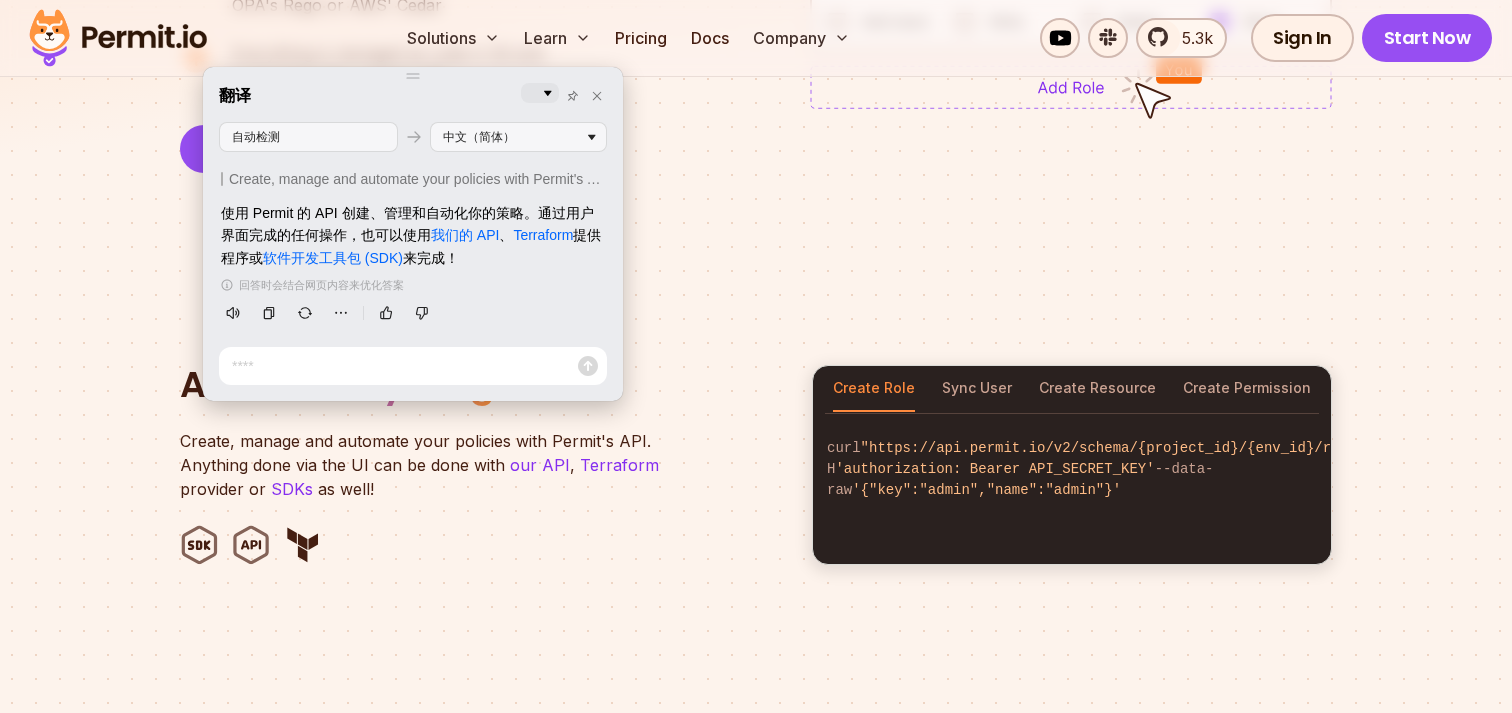click on "APIs for everything Create, manage and automate your policies with Permit's API. Anything done via the UI can be done with our API, Terraform provider or SDKs as well! Create Role Sync User Create Resource Create Permission curl "https://api.permit.io/v2/schema/{project_id}/{env_id}/roles"
-H 'authorization: Bearer API_SECRET_KEY'
--data-raw '{"key":"admin","name":"admin"}' curl "https://api.permit.io/v2/facts/{project_id}/{env_id}/users"
-H 'authorization: Bearer API_SECRET_KEY'
--data-raw '{"key":"unique_id_for_username","email":"username@example.com","first_name":"Jon"}' curl "https://api.permit.io/v2/schema/{project_id}/{env_id}/resources"
-H 'authorization: Bearer API_SECRET_KEY'
--data-raw '{"key":"repo","name":"repo","actions":{"create":{"name":"create"},"view":{"name":"view"},"edit":{"name":"edit"}}}' curl  "https://api.permit.io/v2/schema/{project_id}/{env_id}/roles/admin/permissions"
-H 'authorization: Bearer API_SECRET_KEY'
--data-raw" at bounding box center [756, 465] 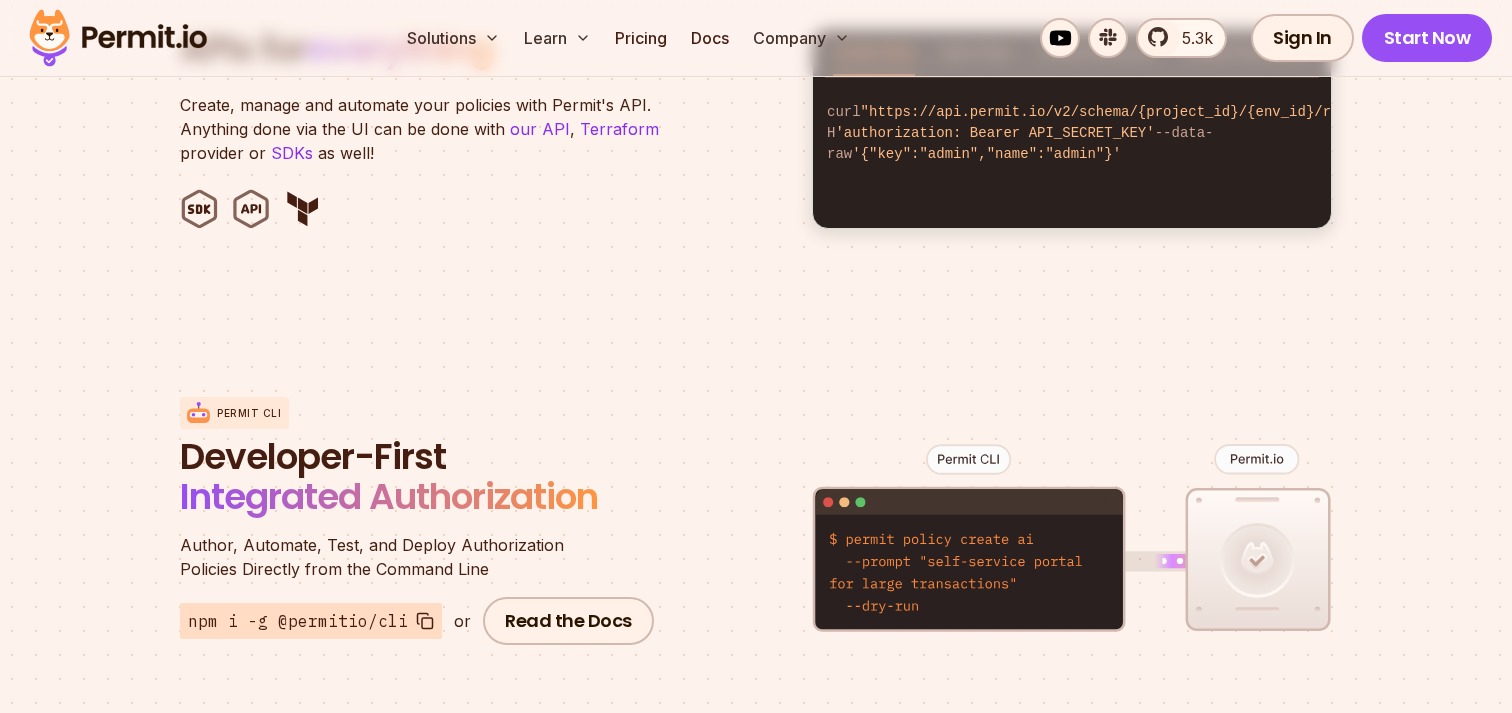 scroll, scrollTop: 2104, scrollLeft: 0, axis: vertical 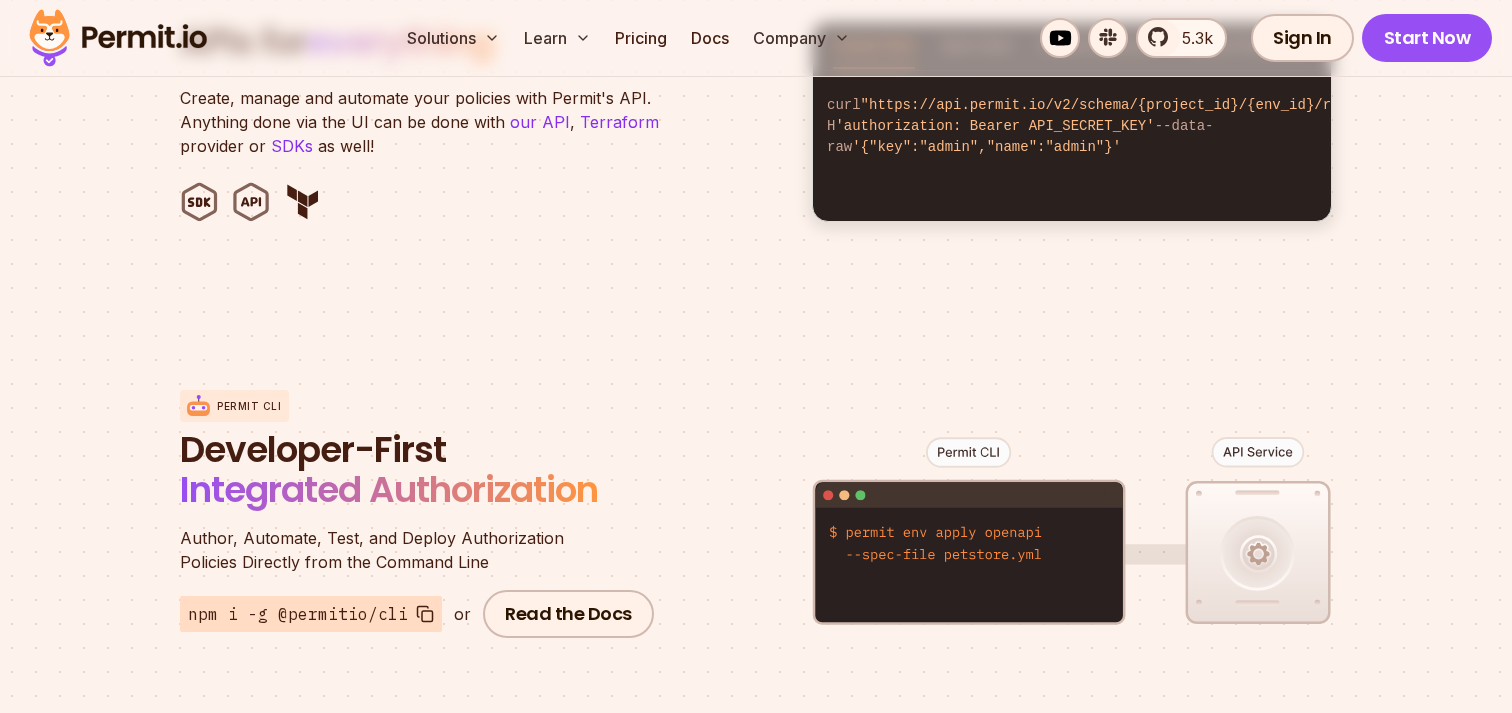 click on "Permit CLI" at bounding box center (420, 406) 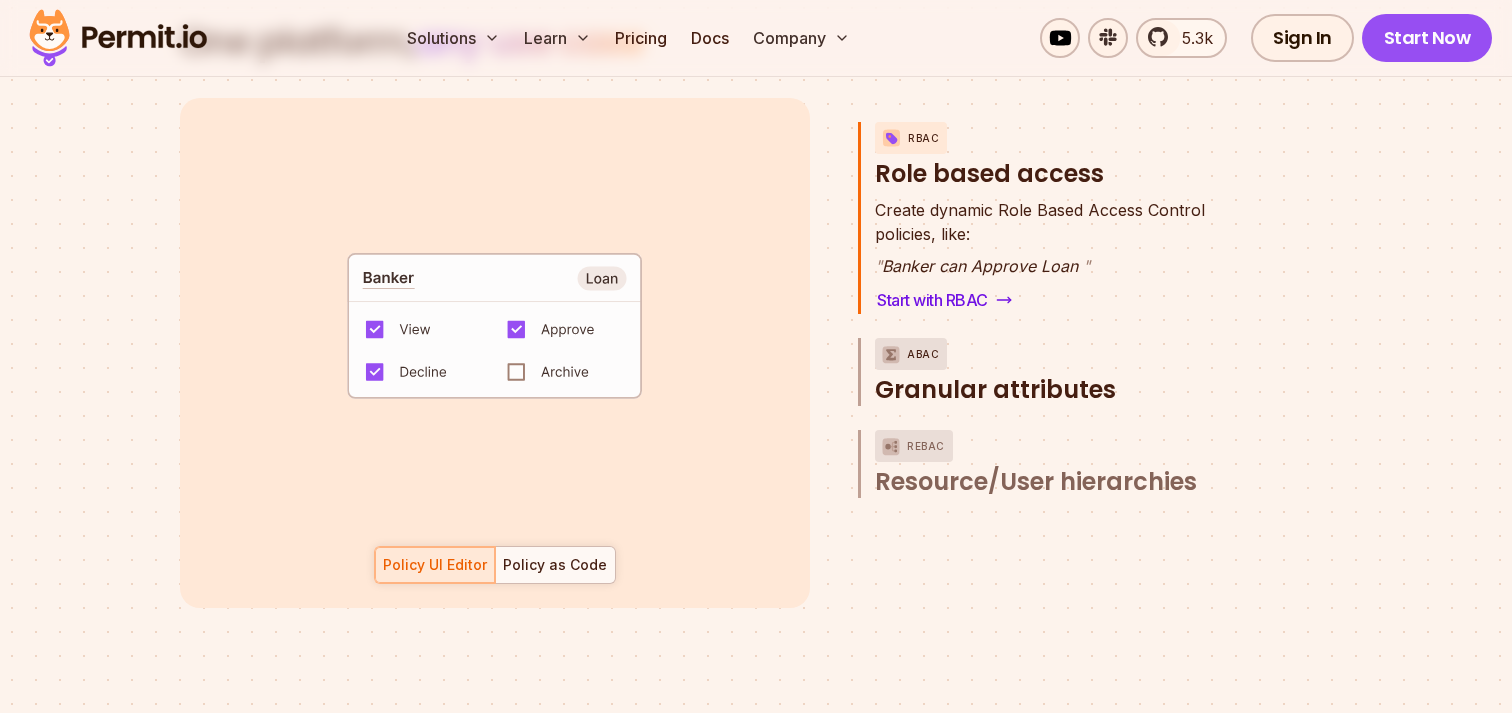 scroll, scrollTop: 2914, scrollLeft: 0, axis: vertical 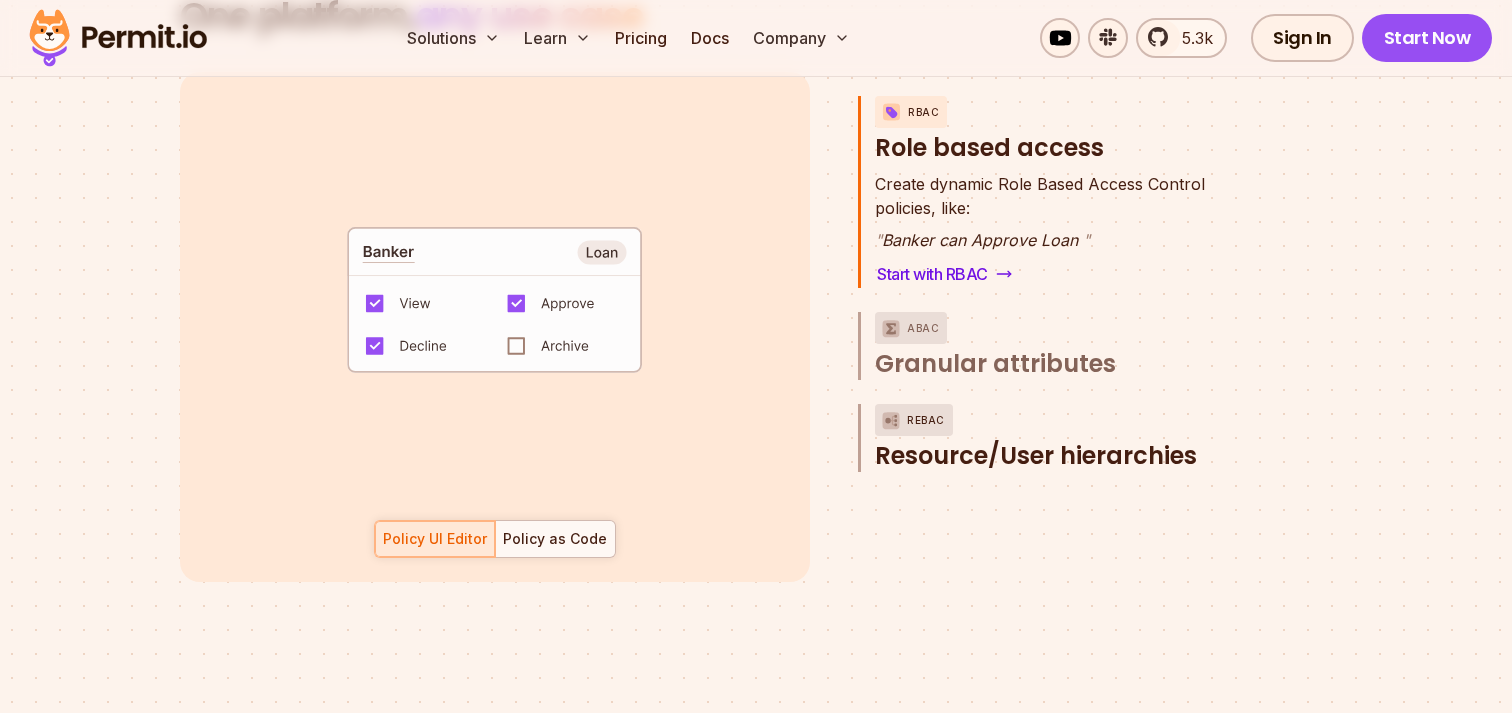click on "Resource/User hierarchies" at bounding box center (1036, 456) 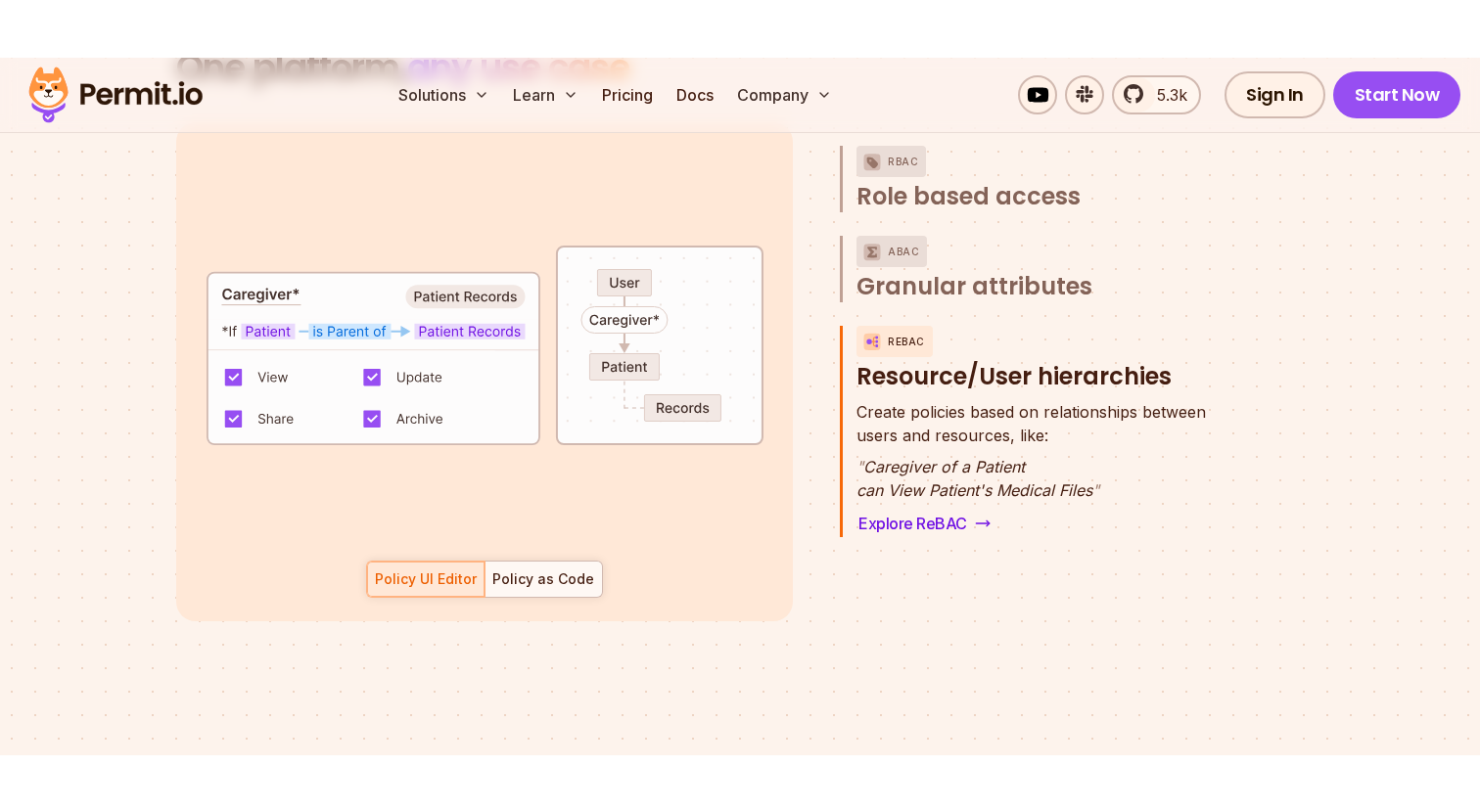 scroll, scrollTop: 2830, scrollLeft: 0, axis: vertical 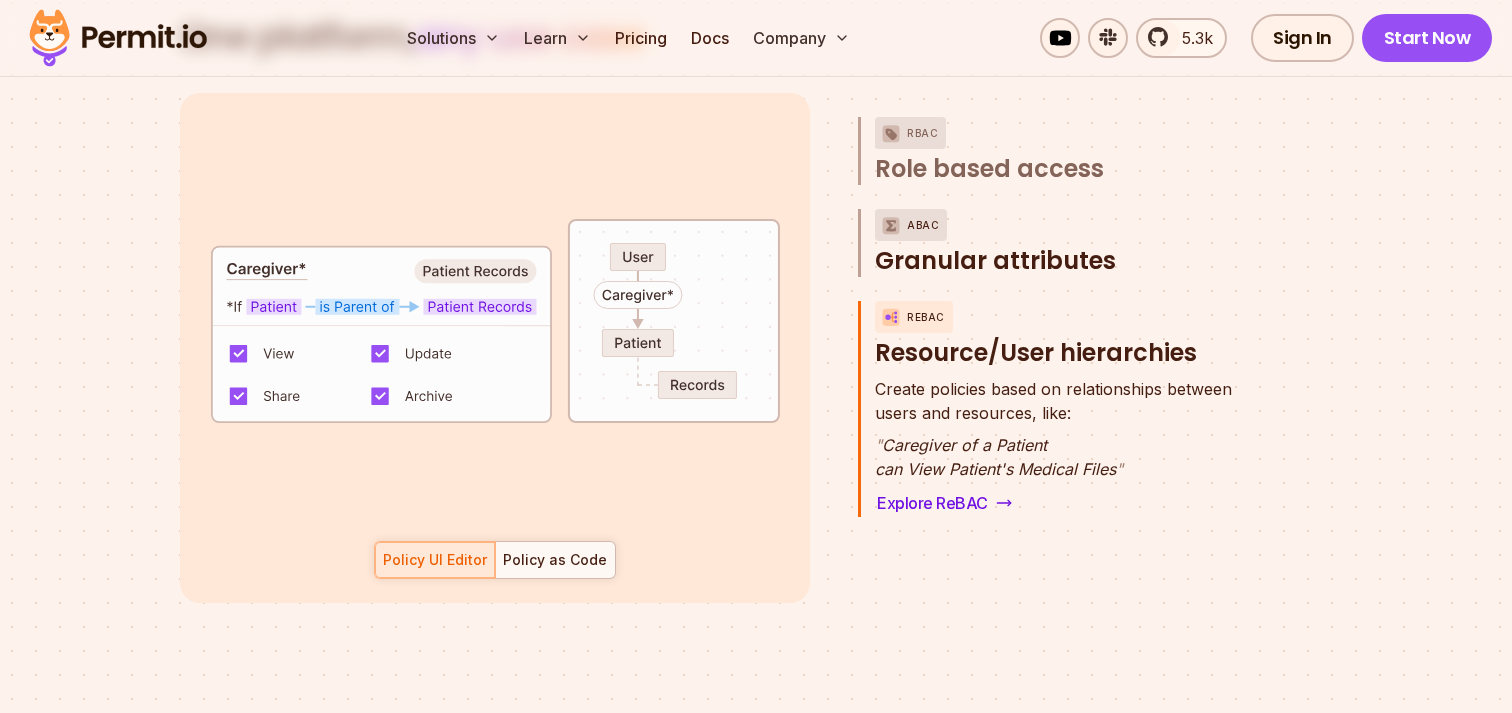click on "ABAC" at bounding box center [923, 225] 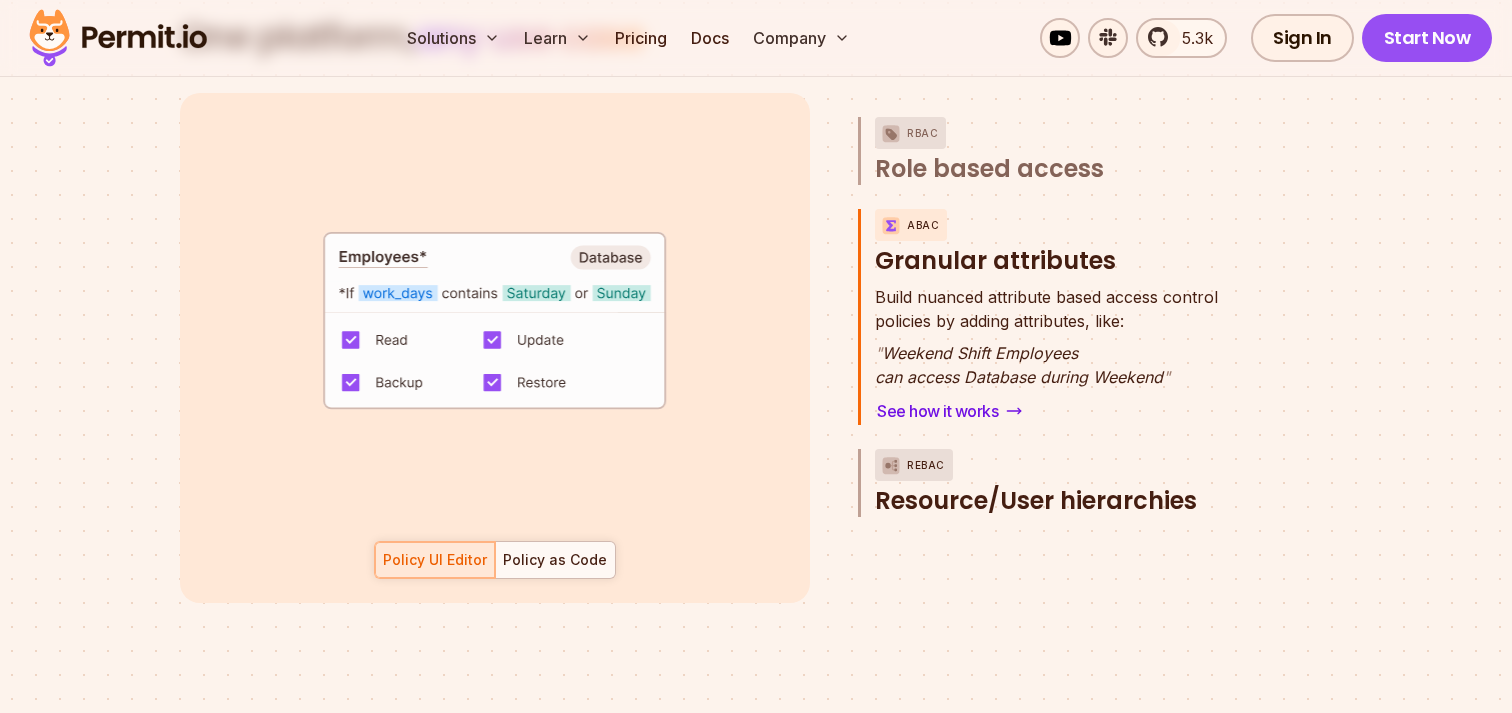 click on "ReBAC" at bounding box center (914, 465) 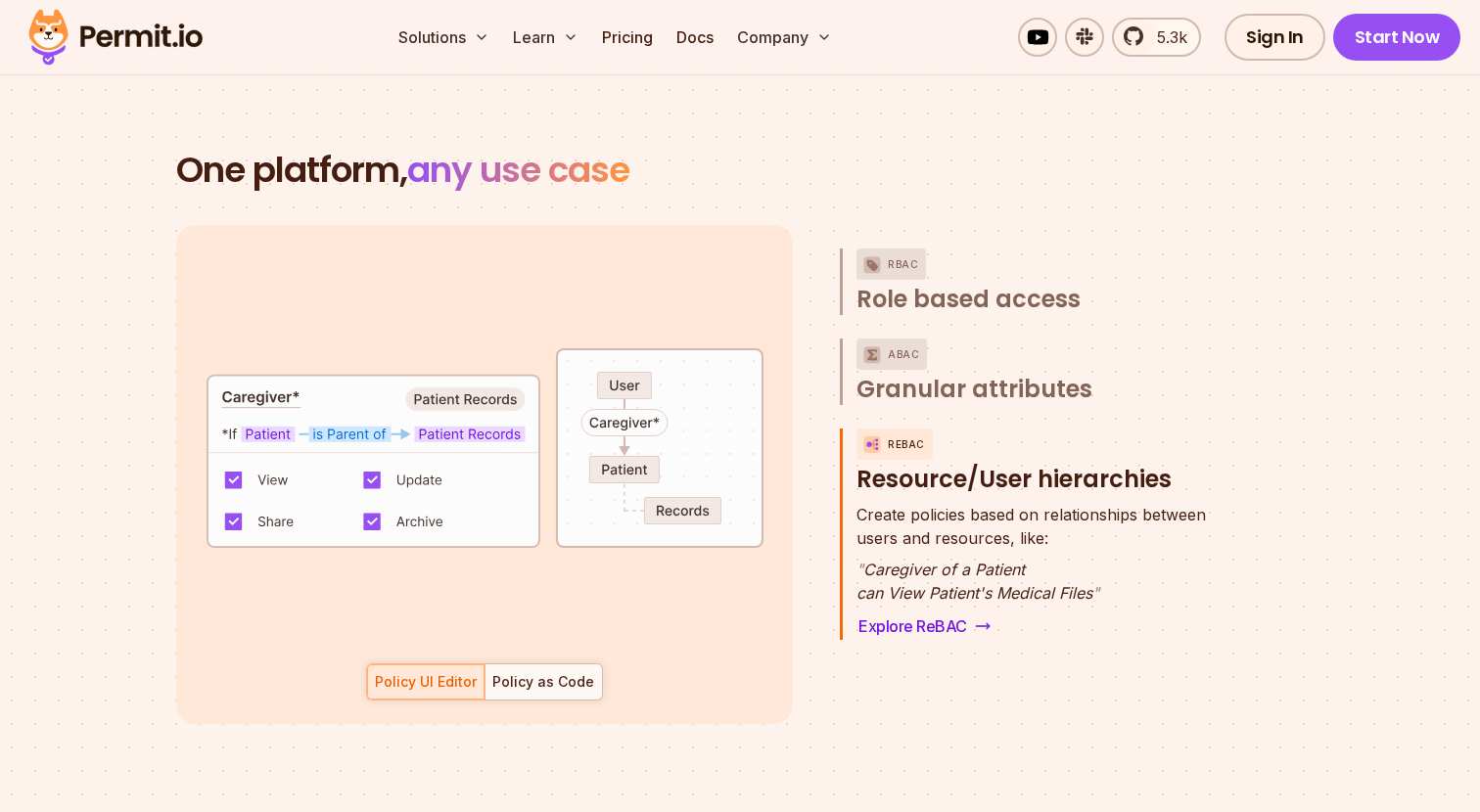 scroll, scrollTop: 2700, scrollLeft: 0, axis: vertical 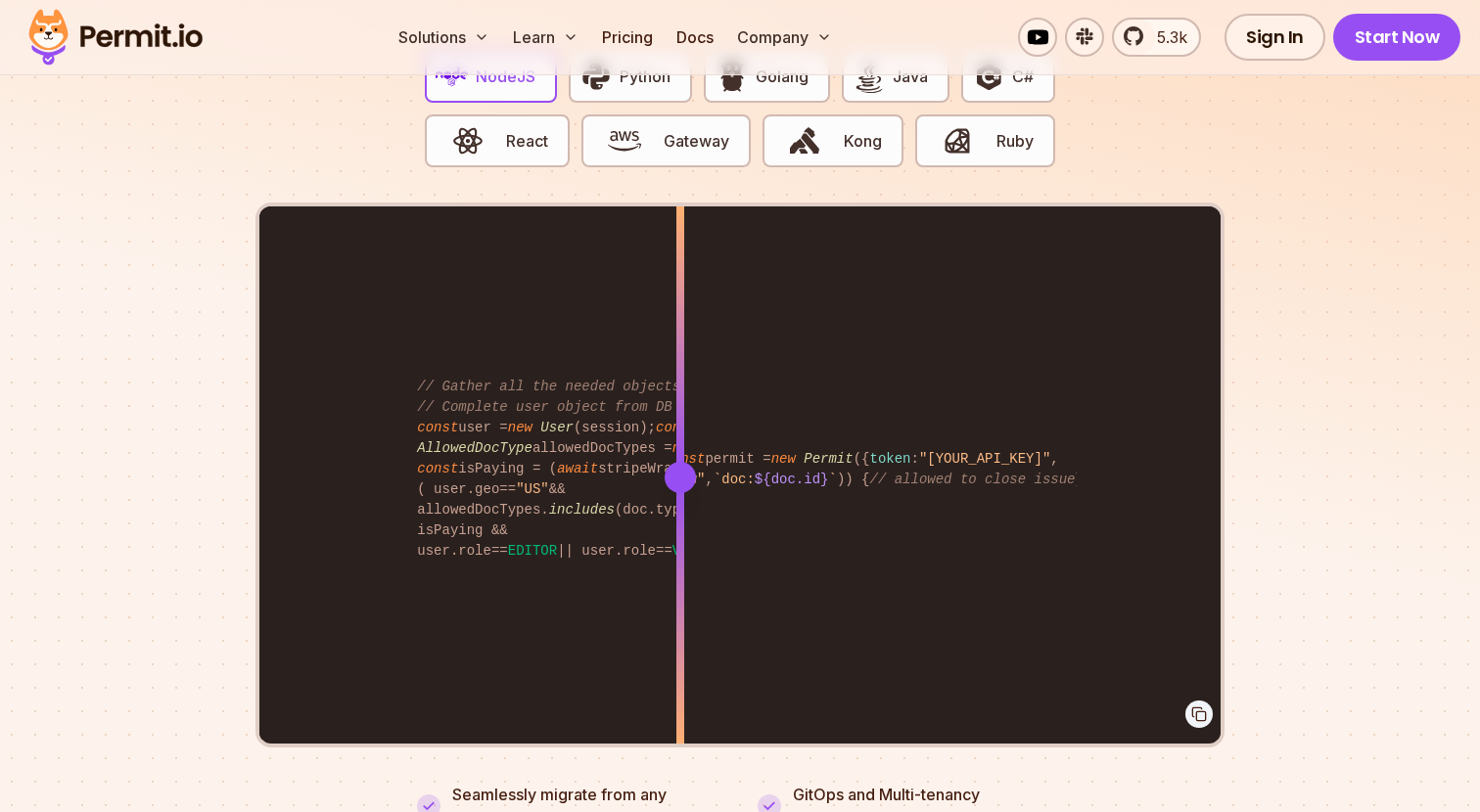 drag, startPoint x: 840, startPoint y: 463, endPoint x: 845, endPoint y: 532, distance: 69.18092 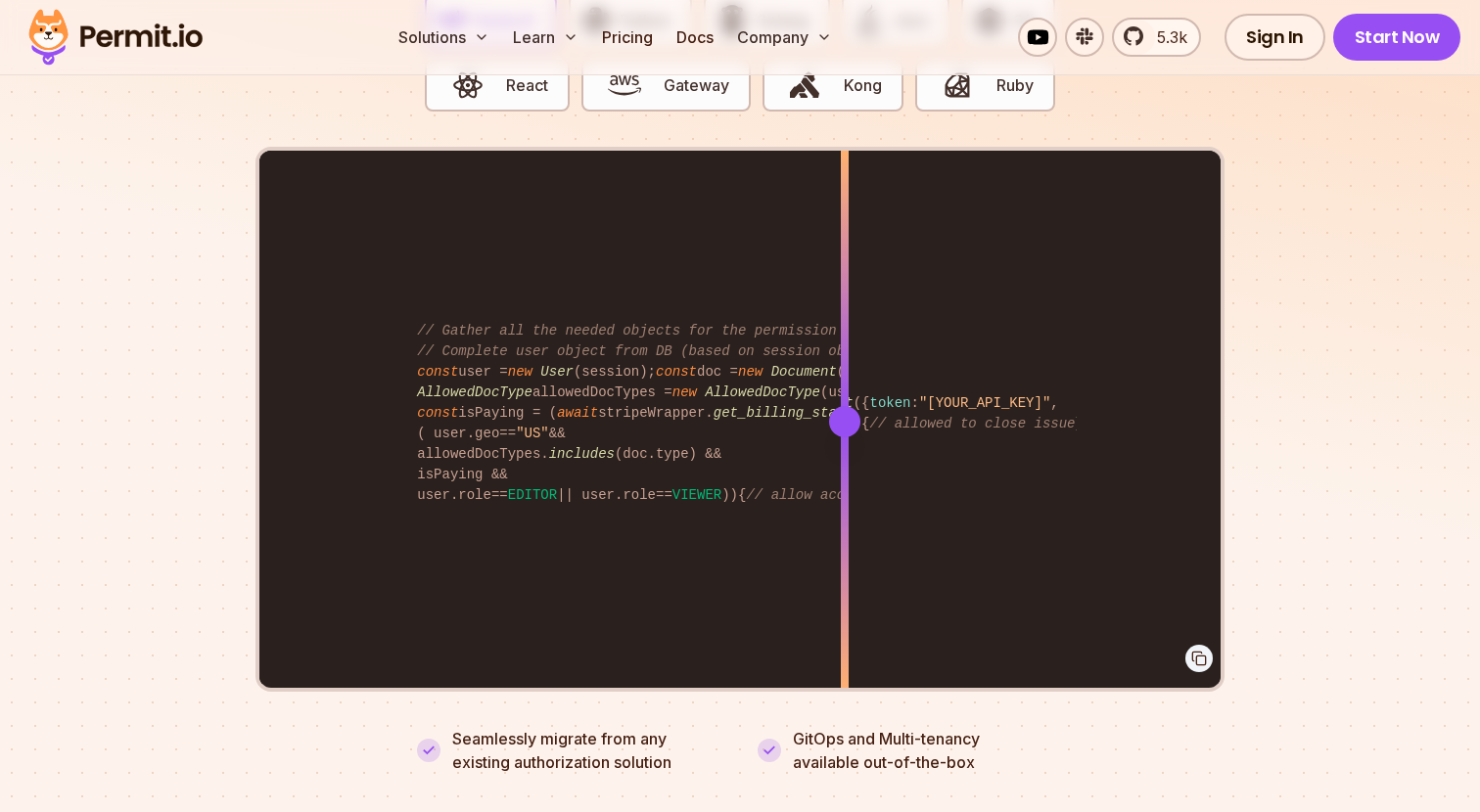 scroll, scrollTop: 3902, scrollLeft: 0, axis: vertical 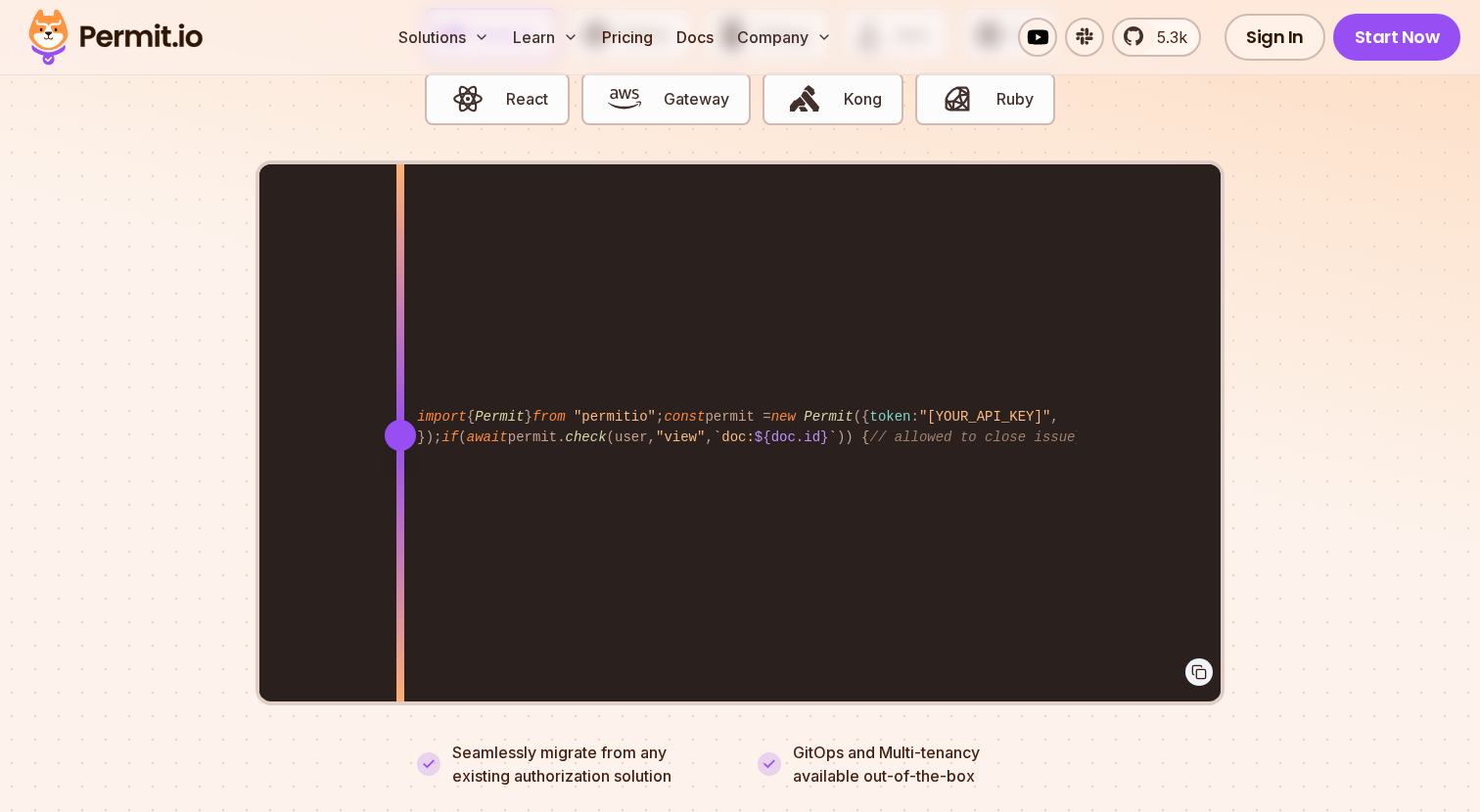 drag, startPoint x: 852, startPoint y: 412, endPoint x: 409, endPoint y: 421, distance: 443.0914 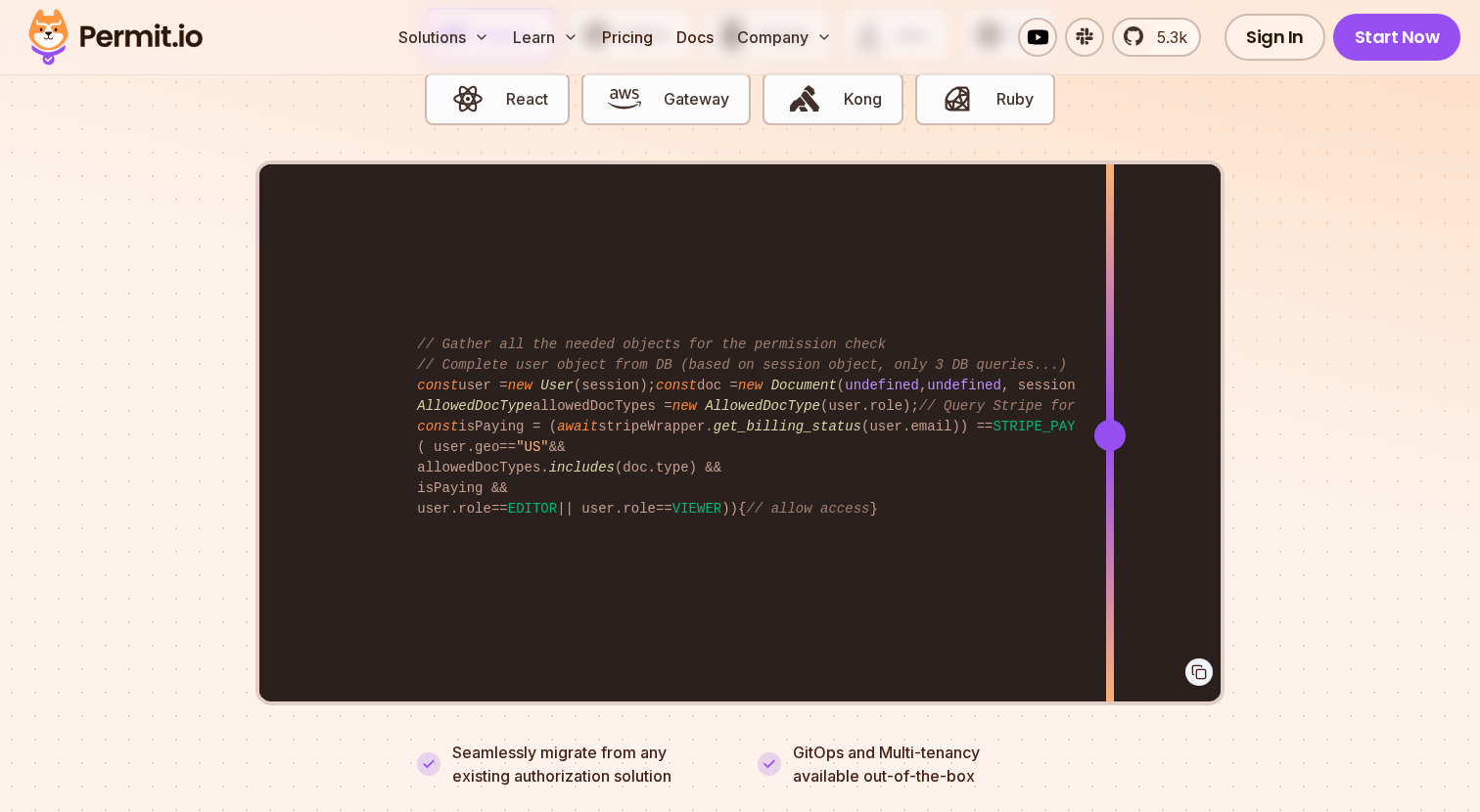 drag, startPoint x: 408, startPoint y: 424, endPoint x: 1112, endPoint y: 424, distance: 704 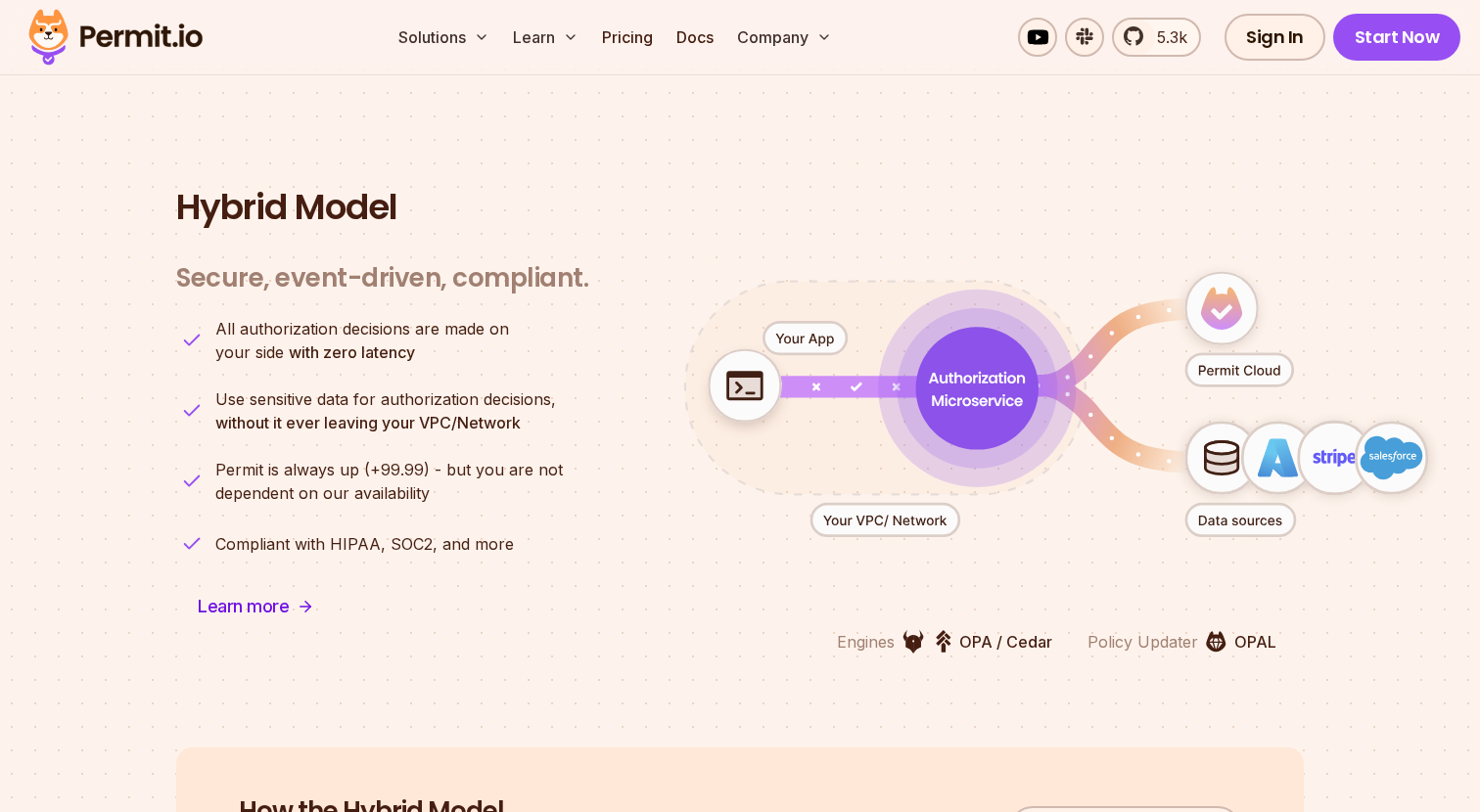 scroll, scrollTop: 4690, scrollLeft: 0, axis: vertical 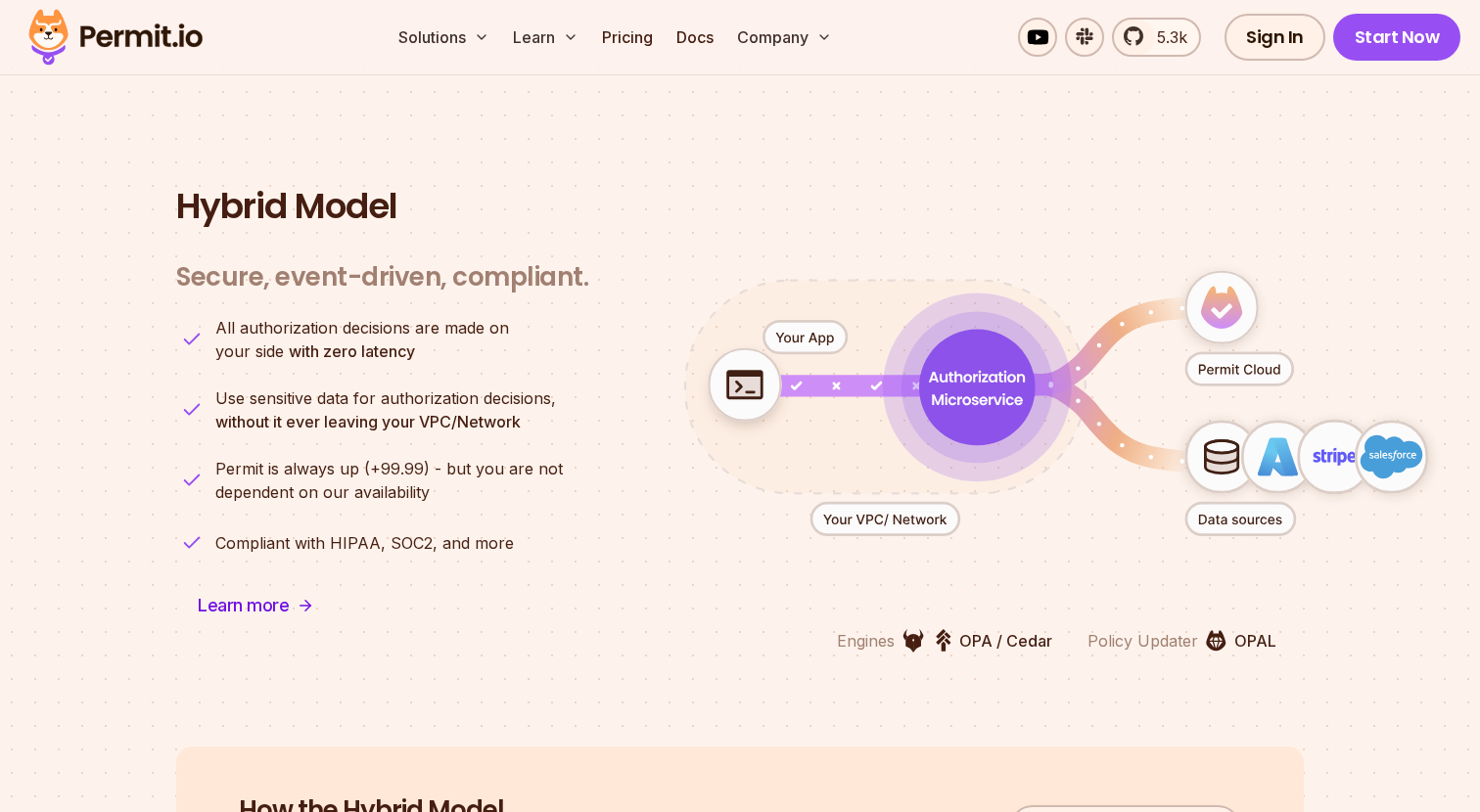 type 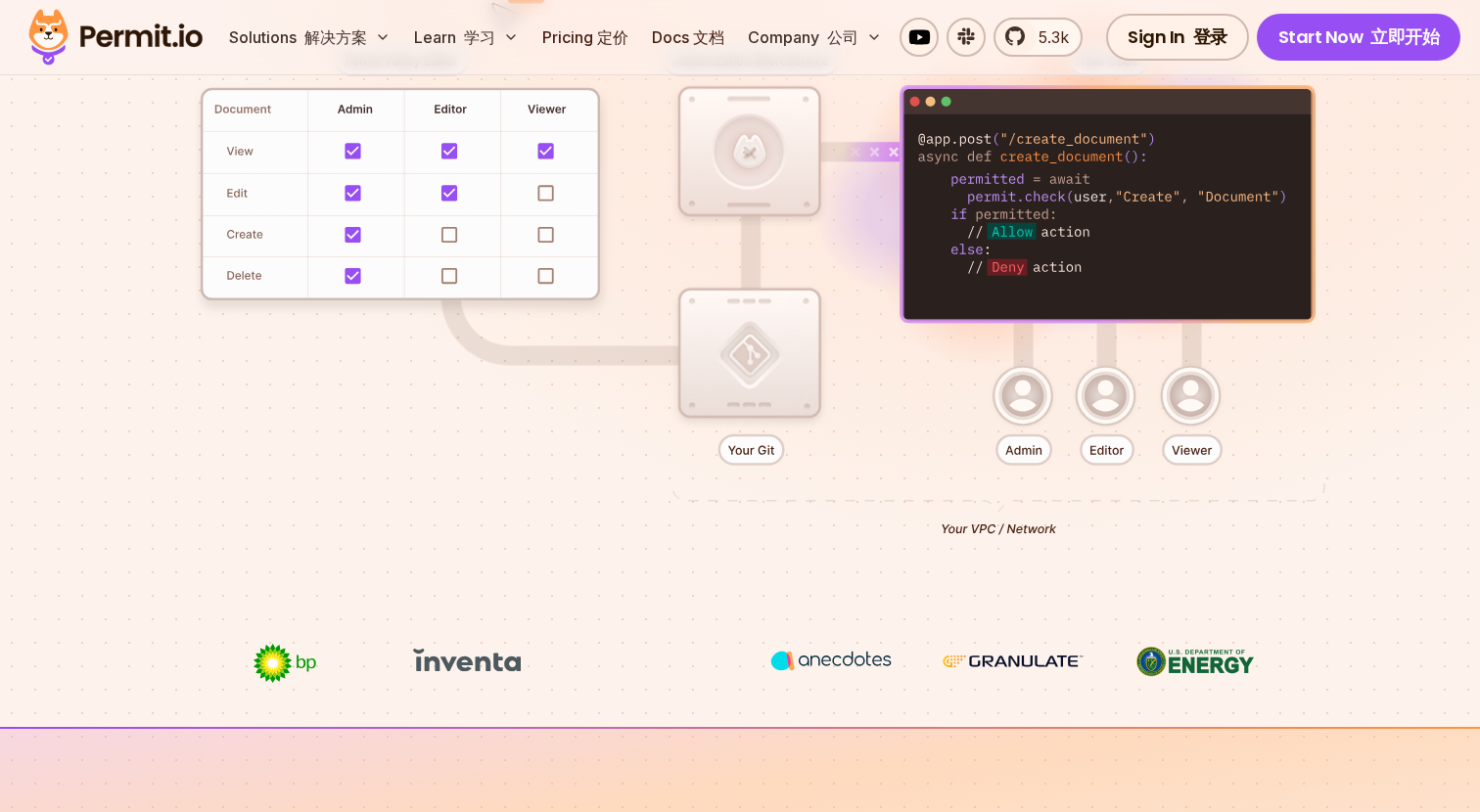 scroll, scrollTop: 0, scrollLeft: 0, axis: both 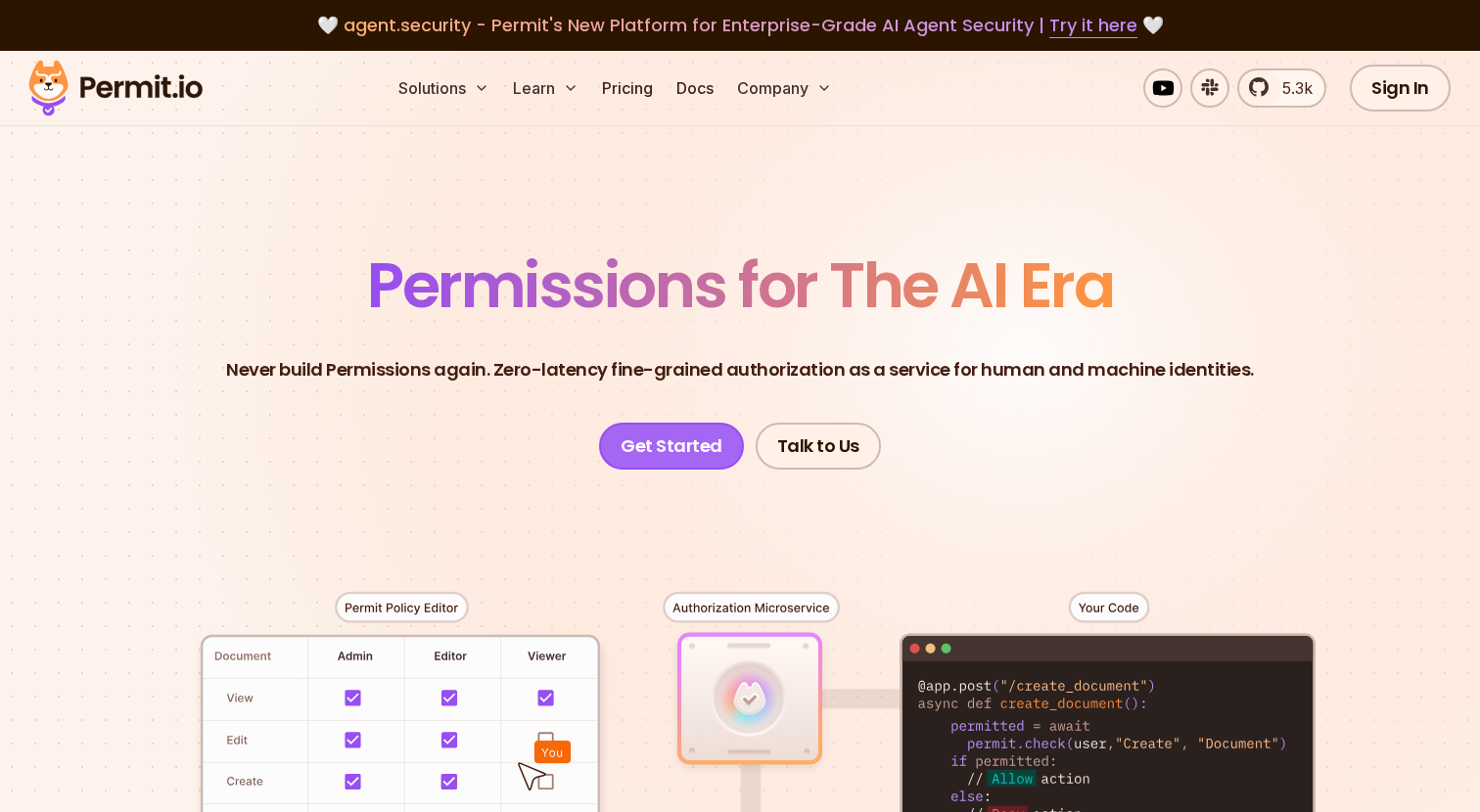 click on "Get Started" at bounding box center (671, 446) 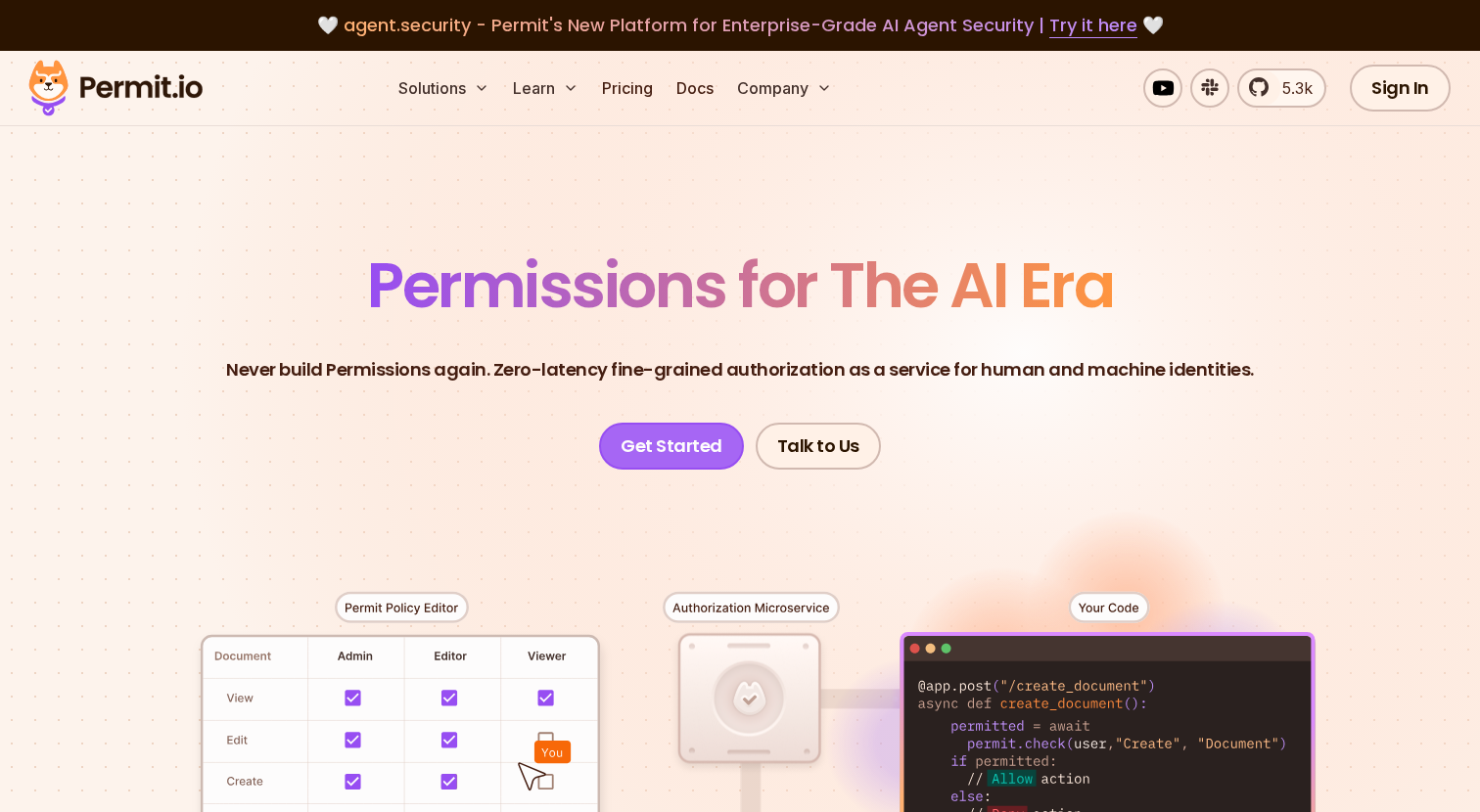 click on "Get Started" at bounding box center [671, 446] 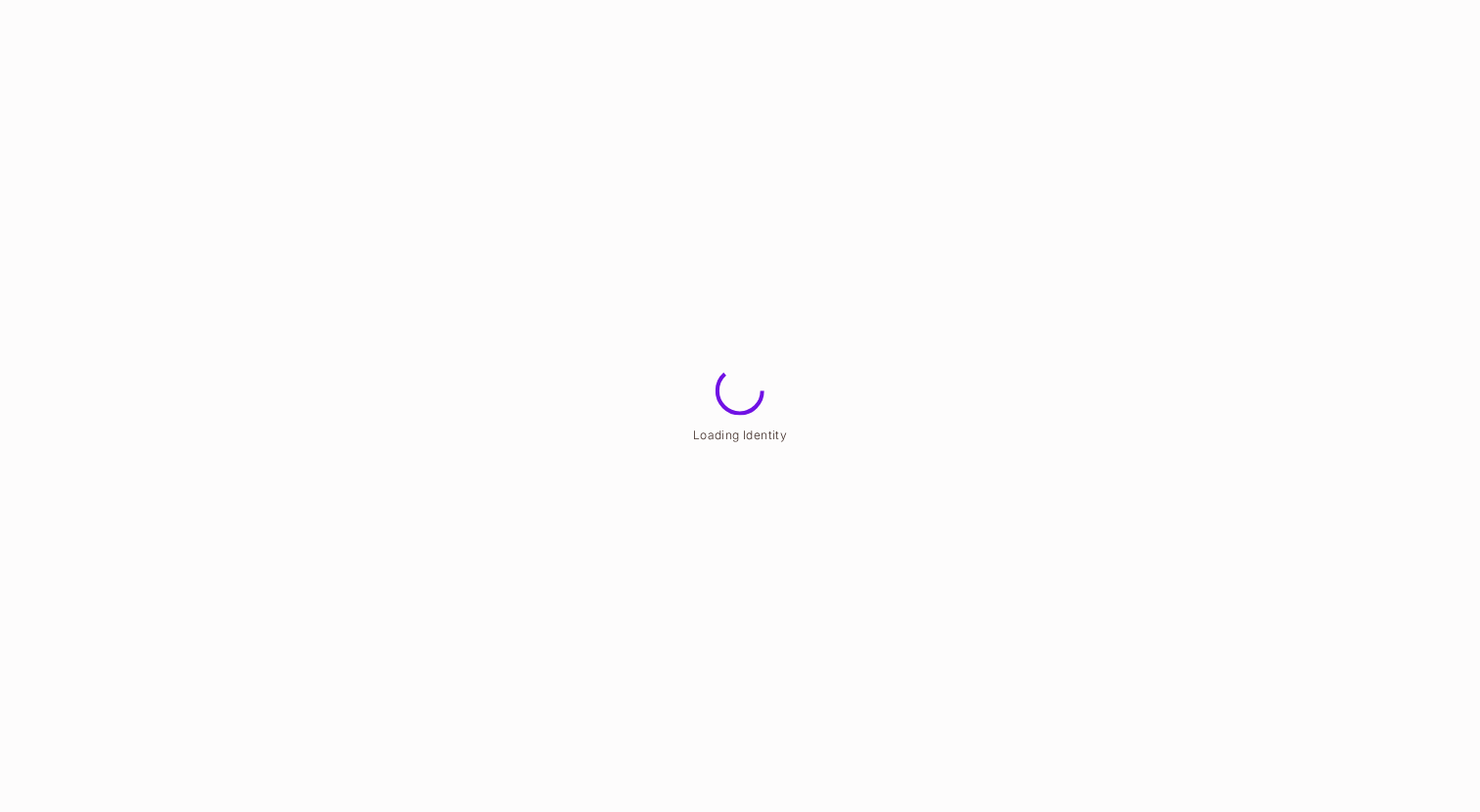 scroll, scrollTop: 0, scrollLeft: 0, axis: both 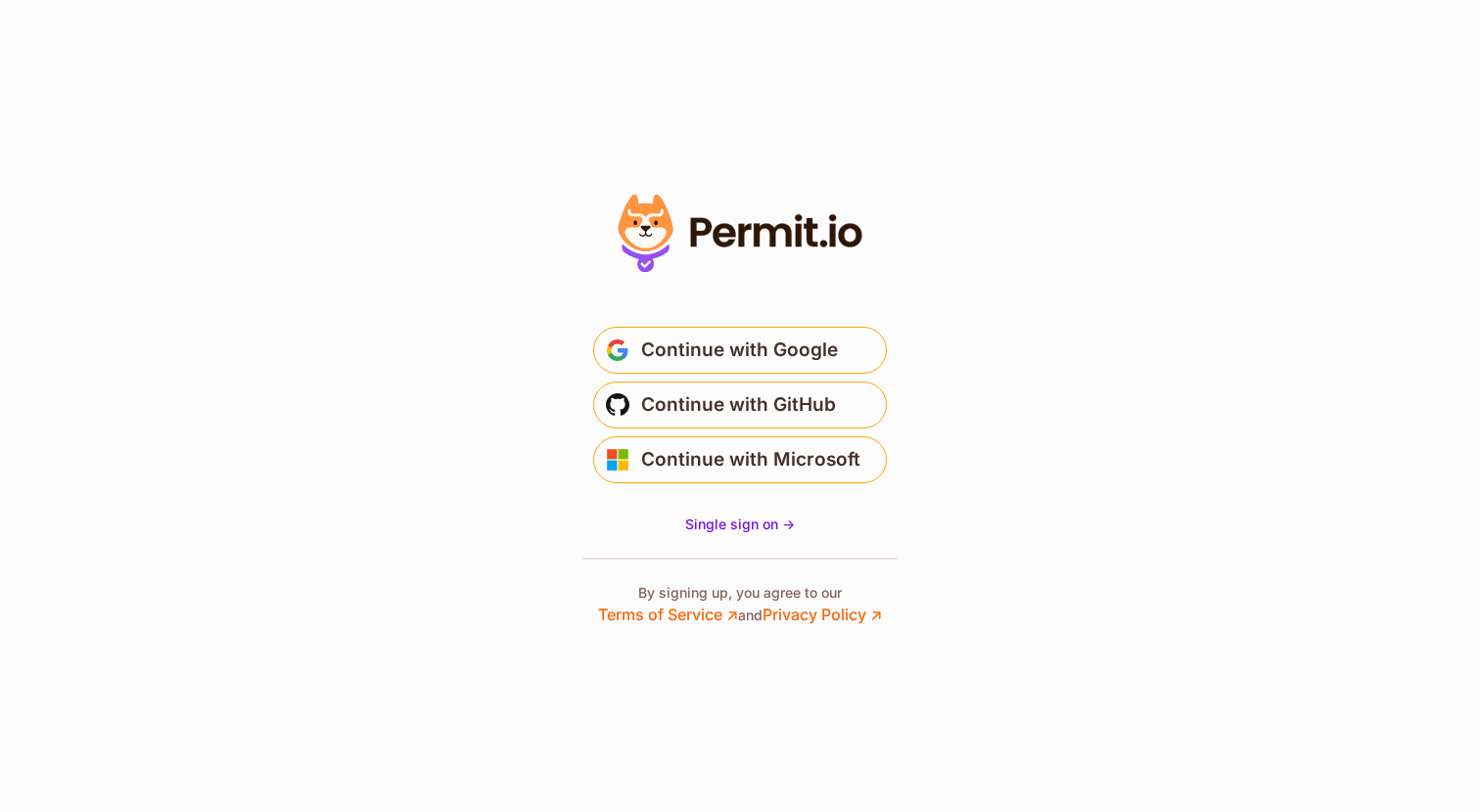 click on "Continue with Google" at bounding box center (739, 350) 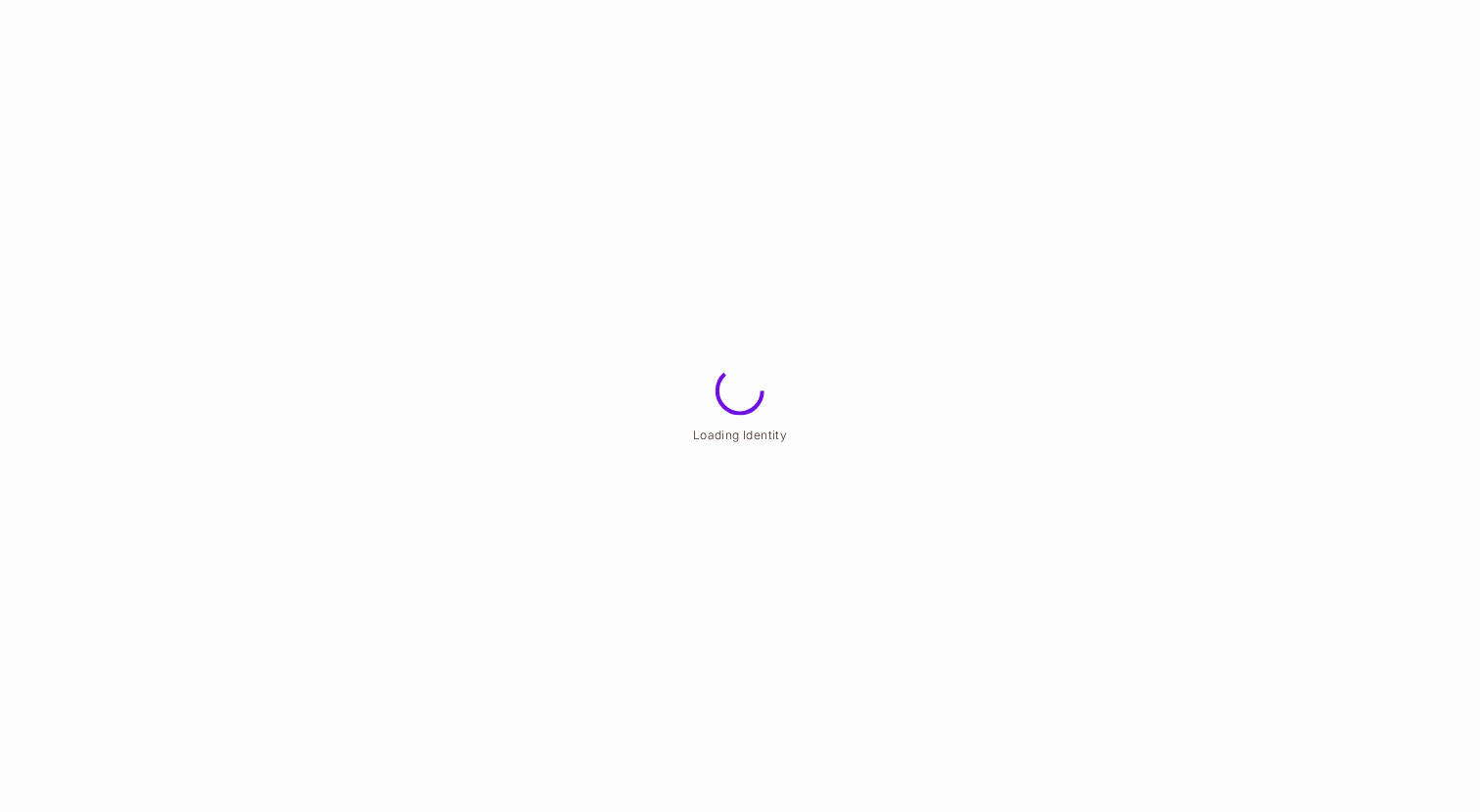 scroll, scrollTop: 0, scrollLeft: 0, axis: both 